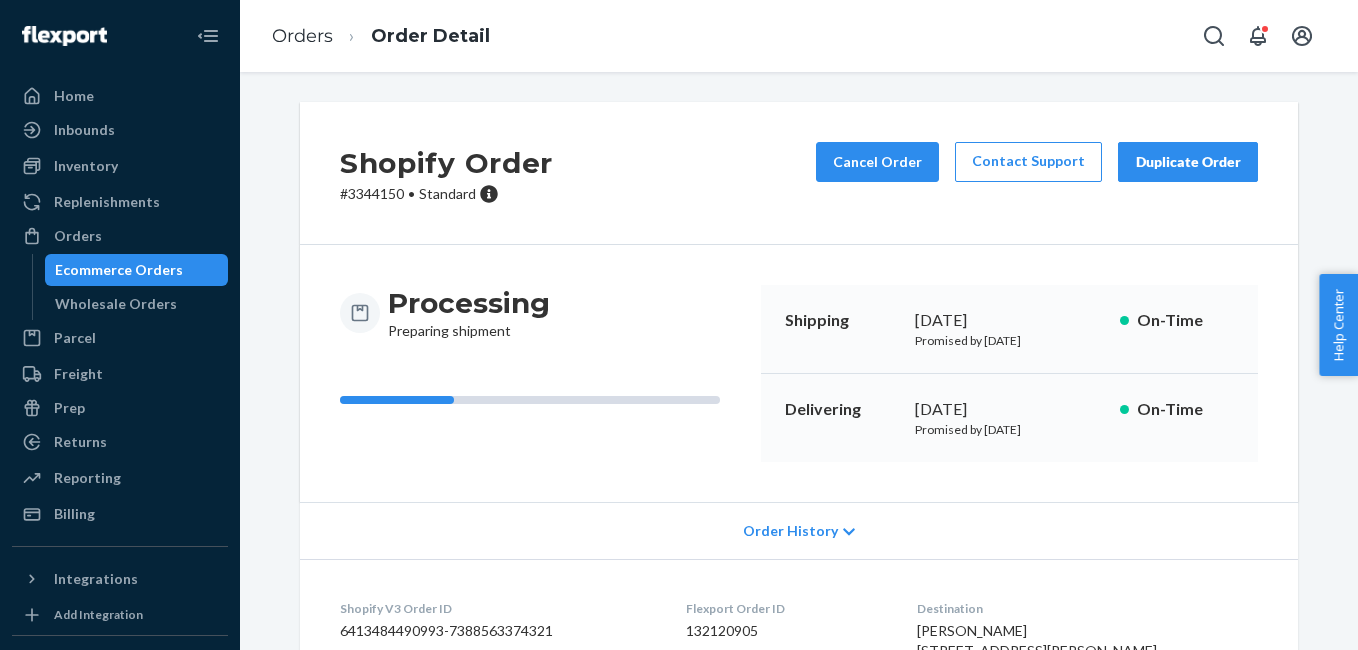 scroll, scrollTop: 0, scrollLeft: 0, axis: both 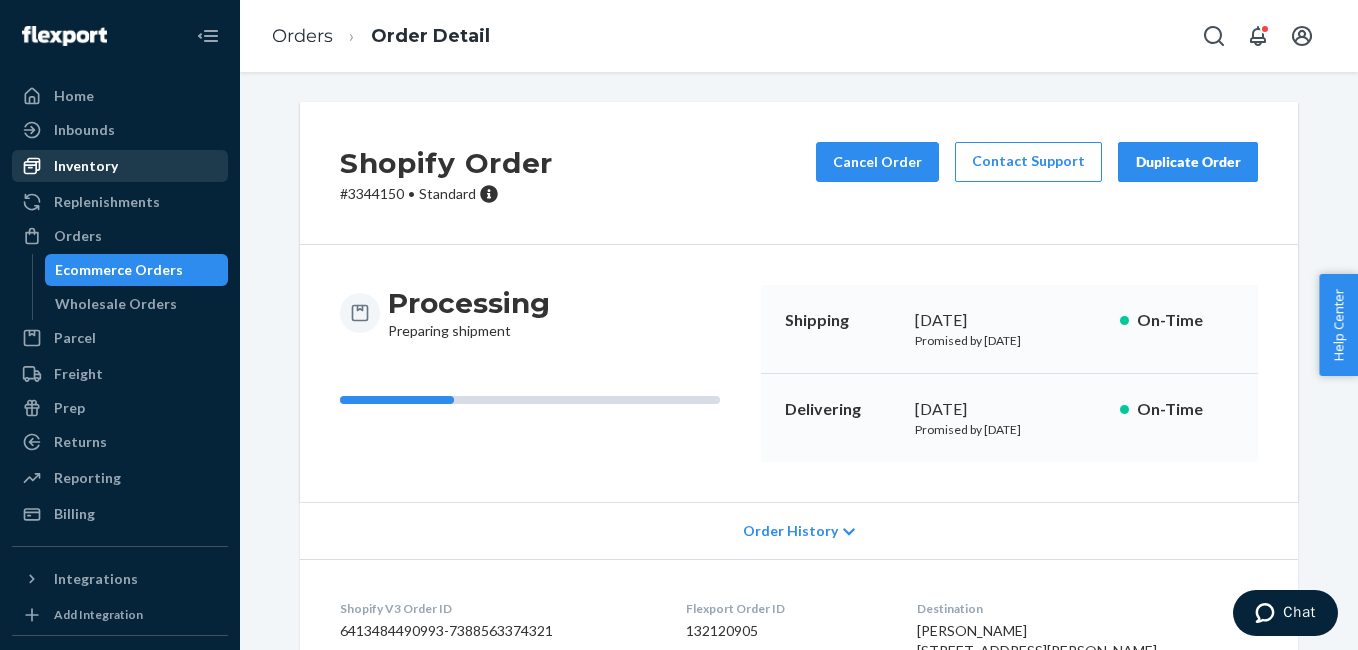 click on "Inventory" at bounding box center [120, 166] 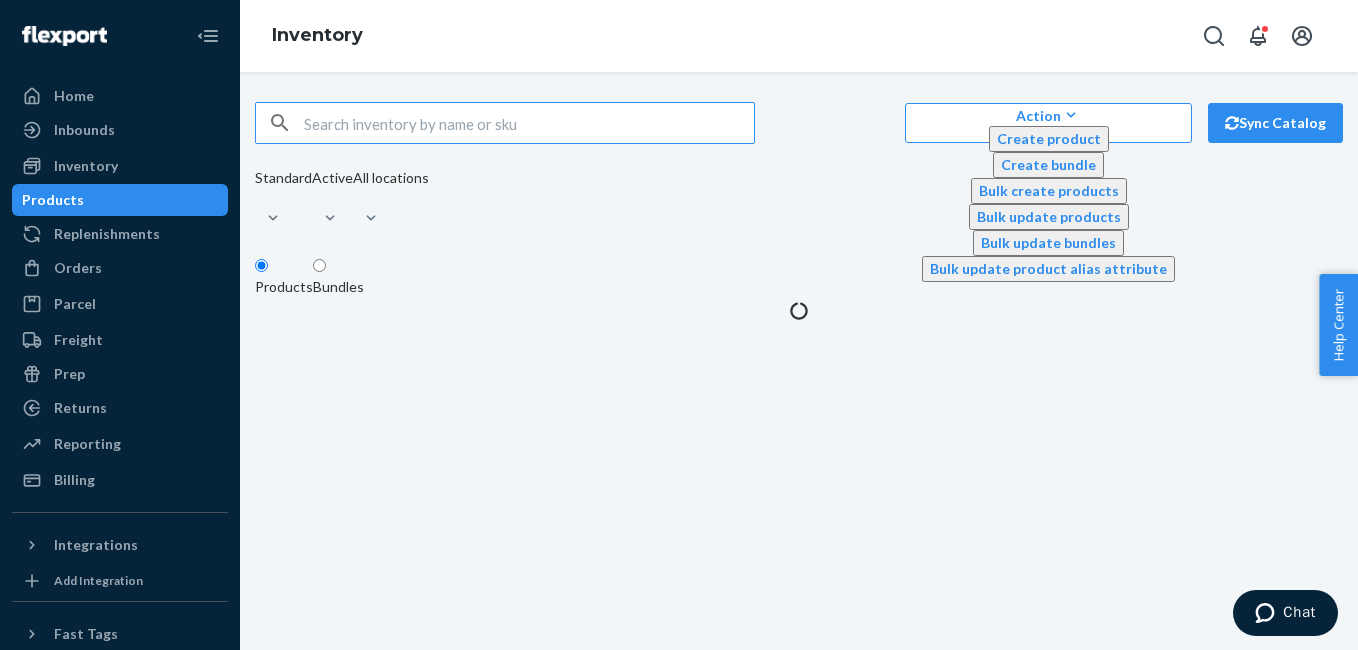 click at bounding box center [529, 123] 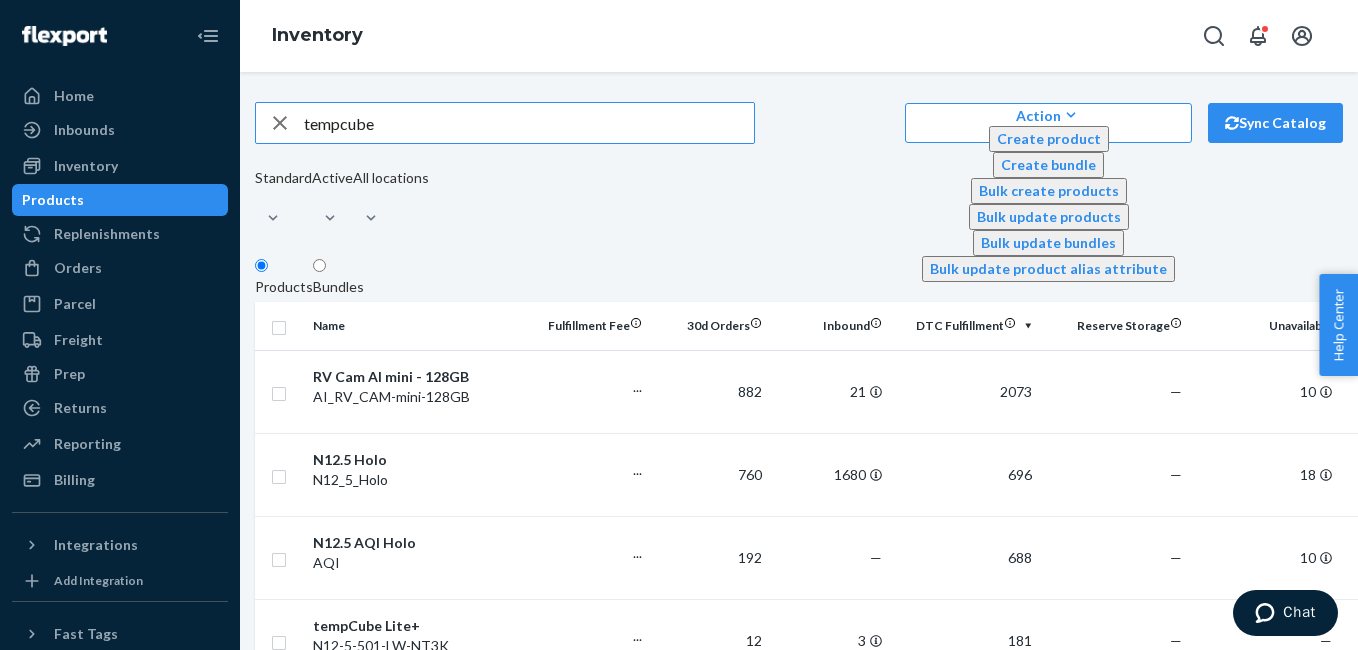 type on "tempcube" 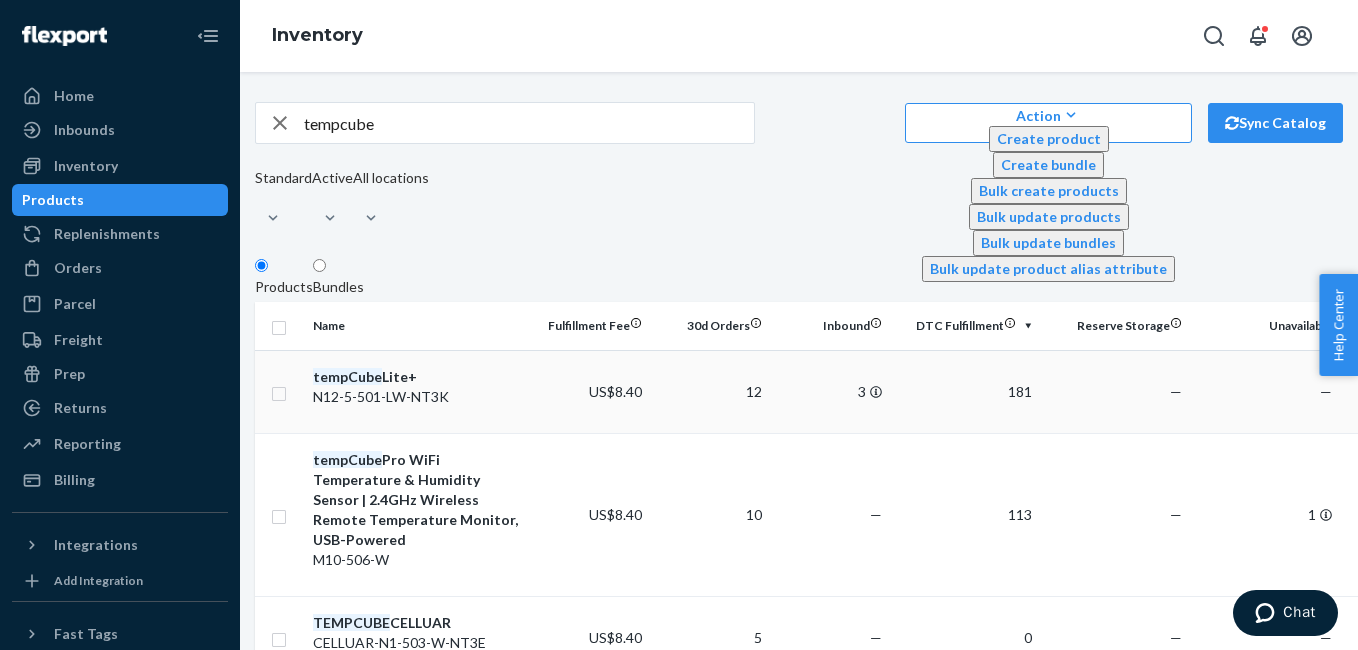 click on "tempCube" at bounding box center [347, 376] 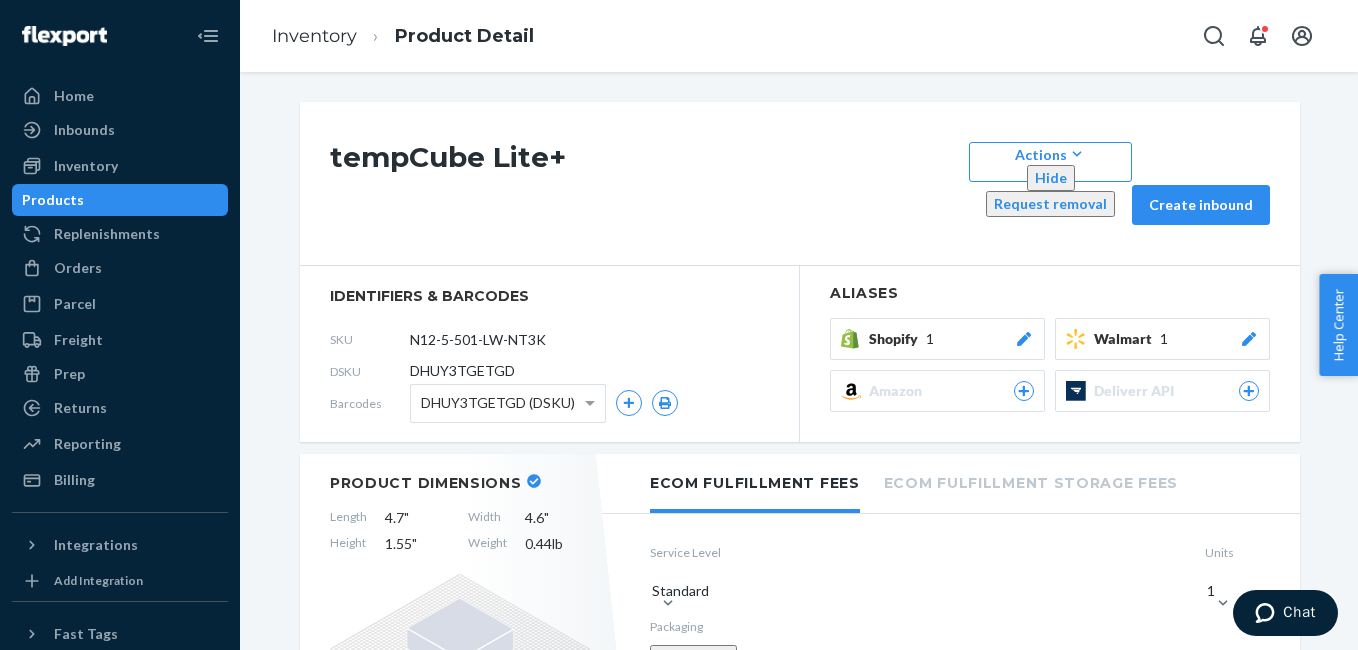 click 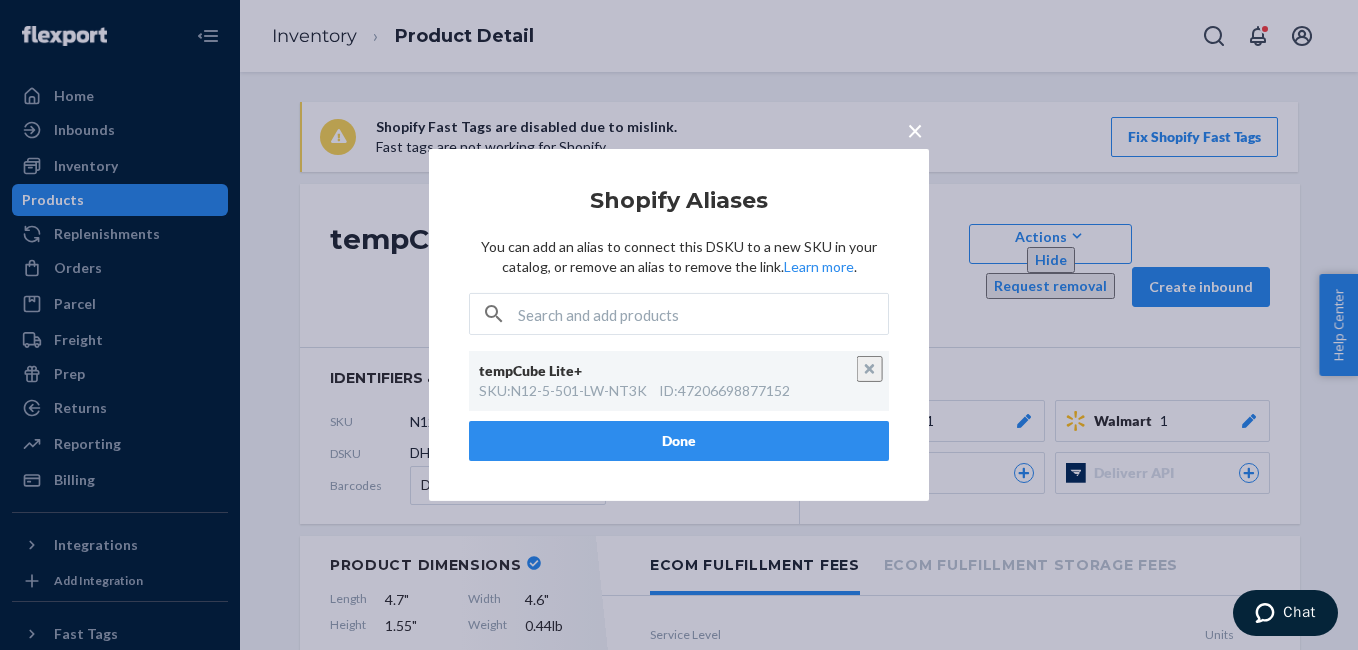 click on "×" at bounding box center [915, 130] 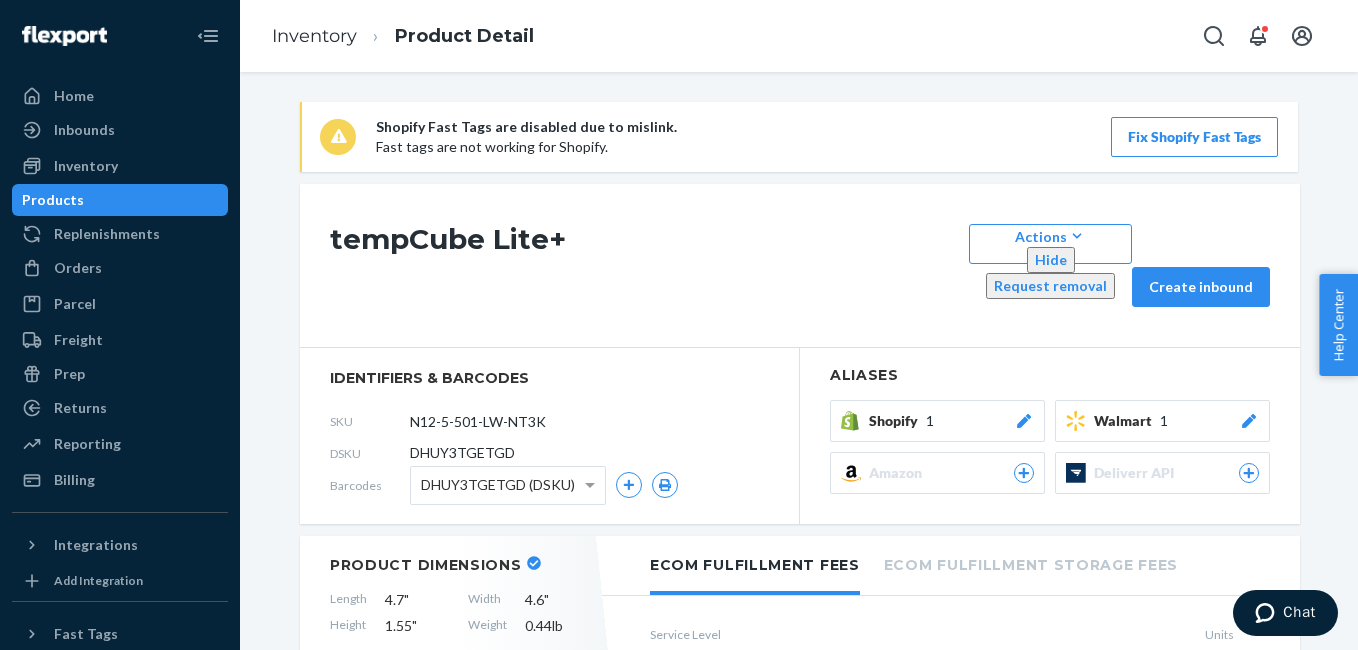 click 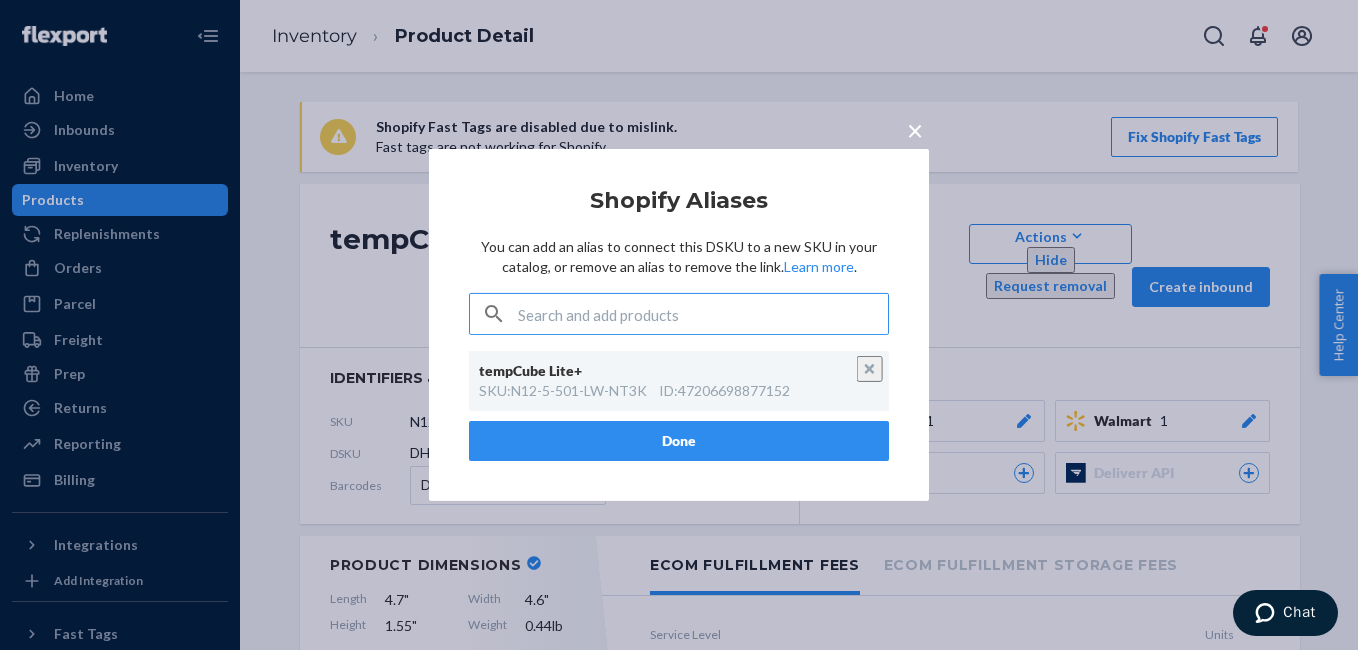 click on "×" at bounding box center (915, 130) 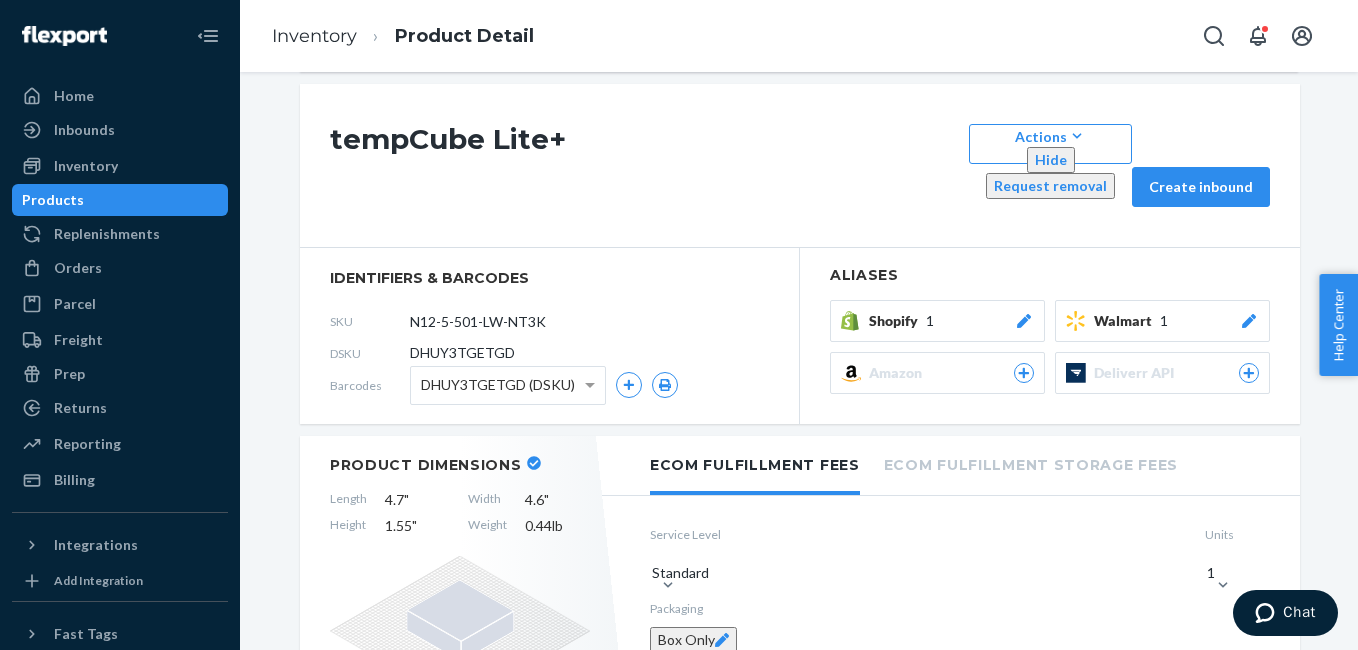 scroll, scrollTop: 0, scrollLeft: 0, axis: both 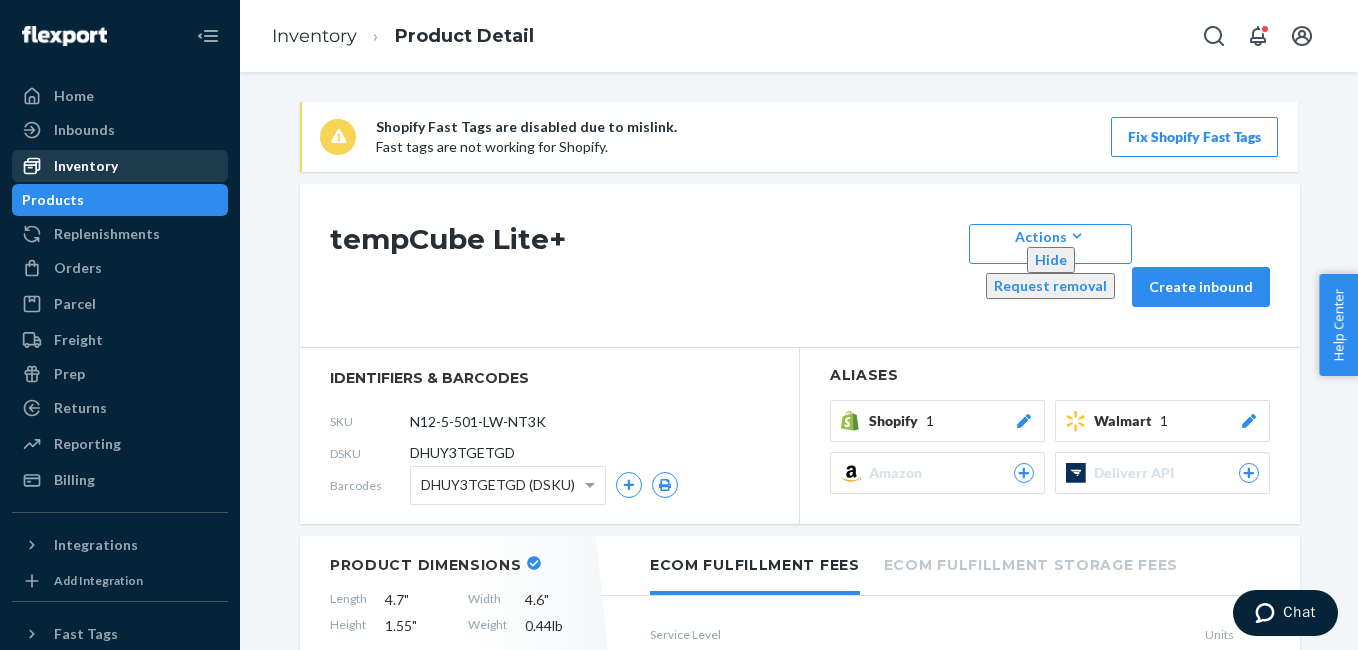 click on "Inventory" at bounding box center [86, 166] 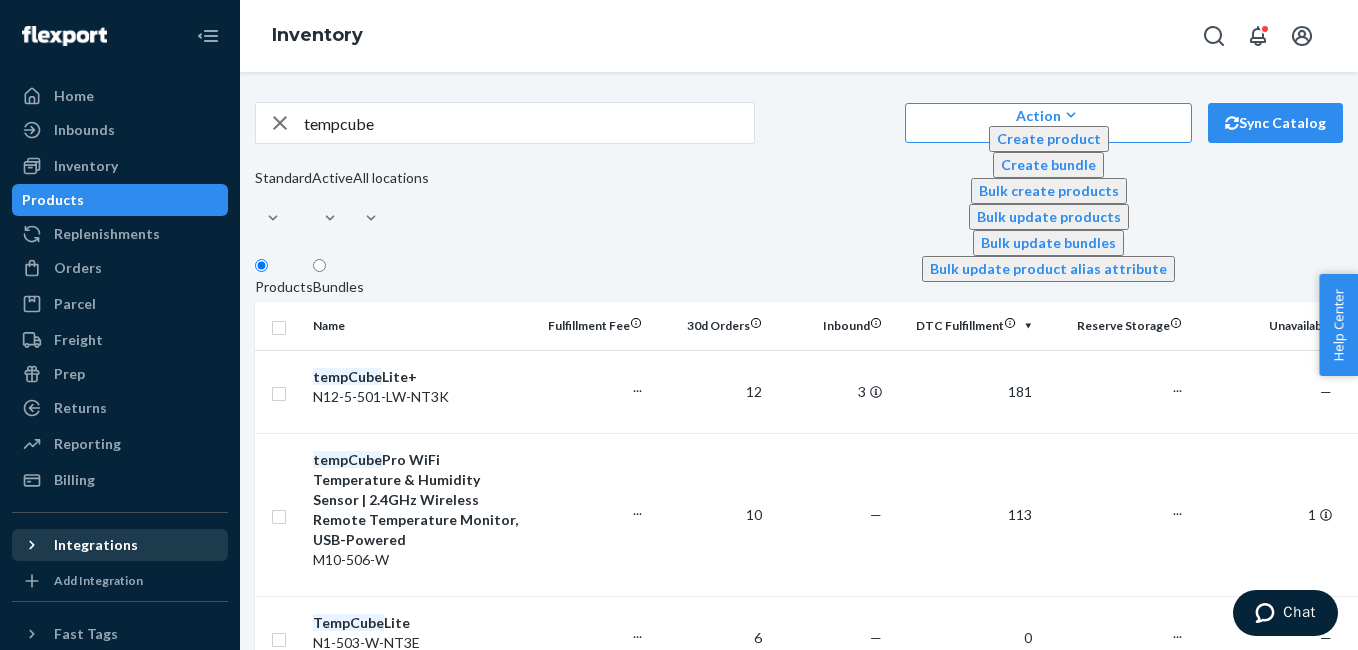 click on "Integrations" at bounding box center [120, 545] 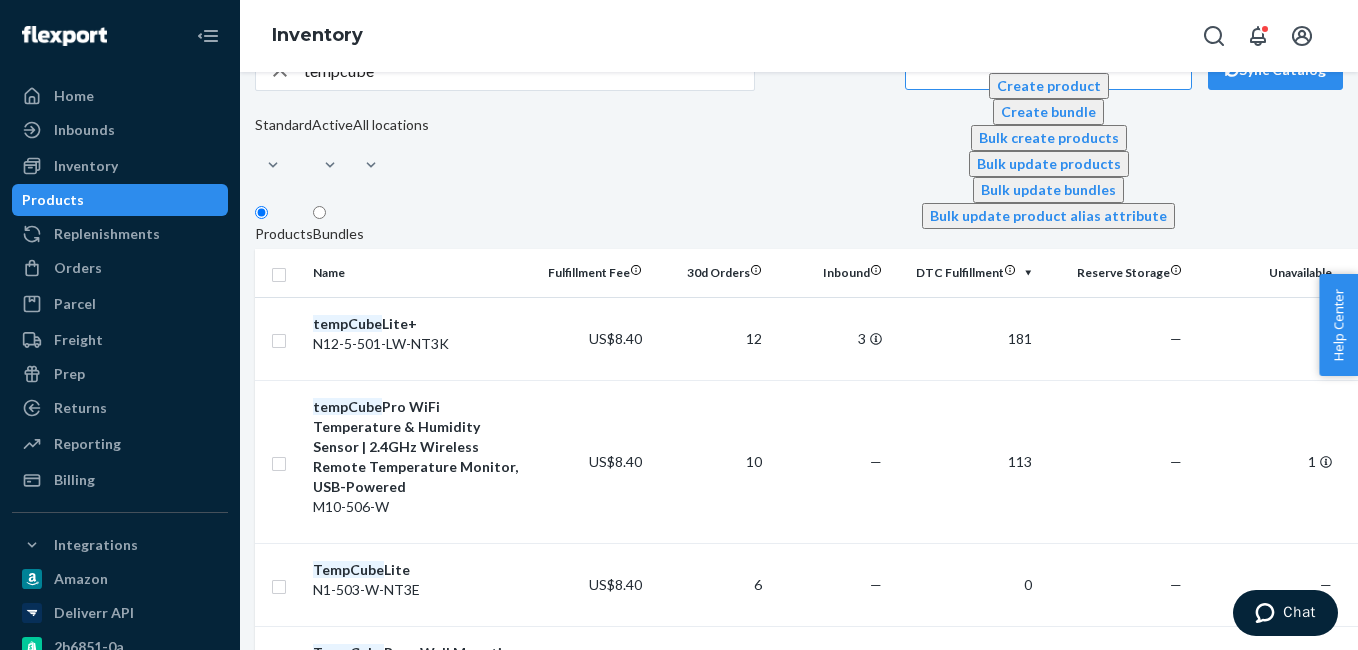 scroll, scrollTop: 100, scrollLeft: 0, axis: vertical 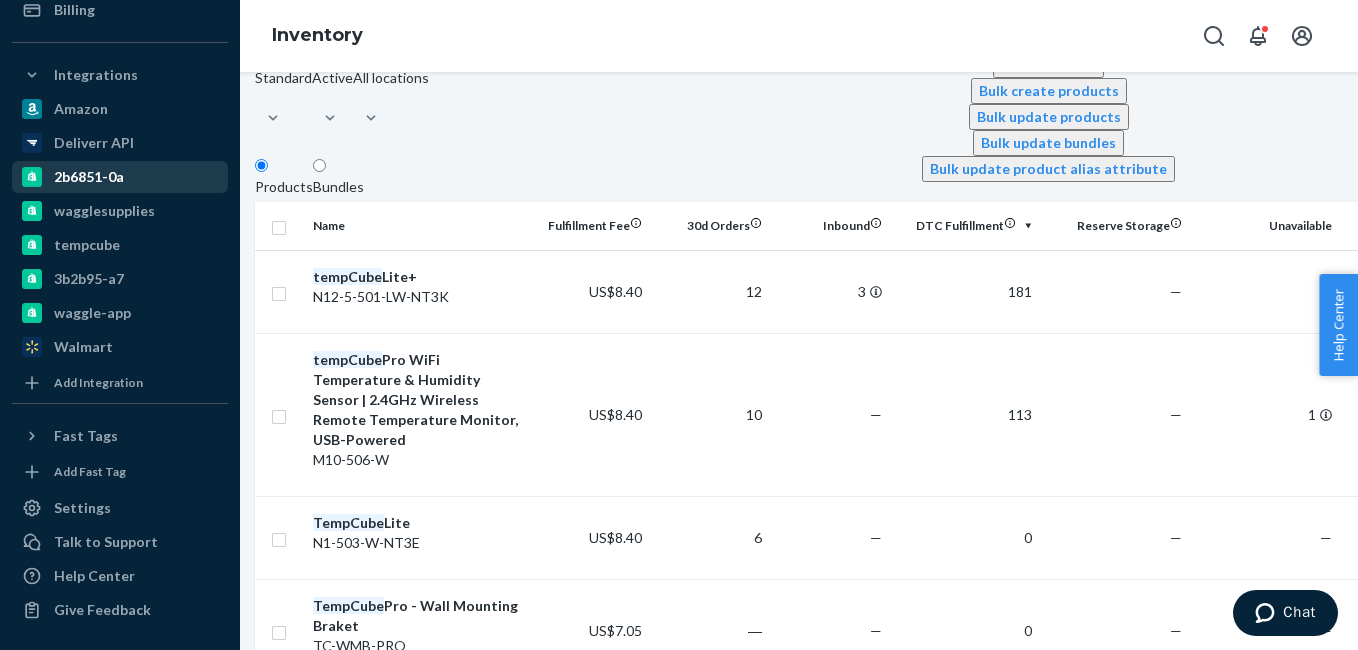 click on "2b6851-0a" at bounding box center [89, 177] 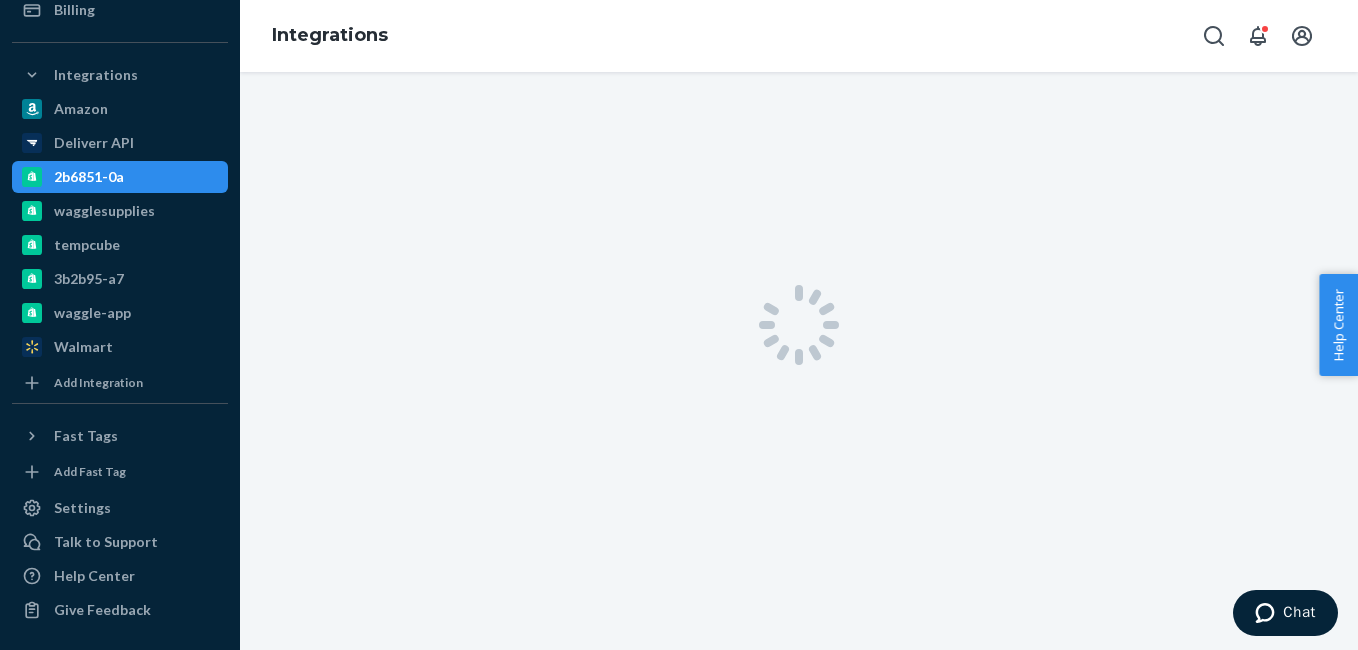 scroll, scrollTop: 0, scrollLeft: 0, axis: both 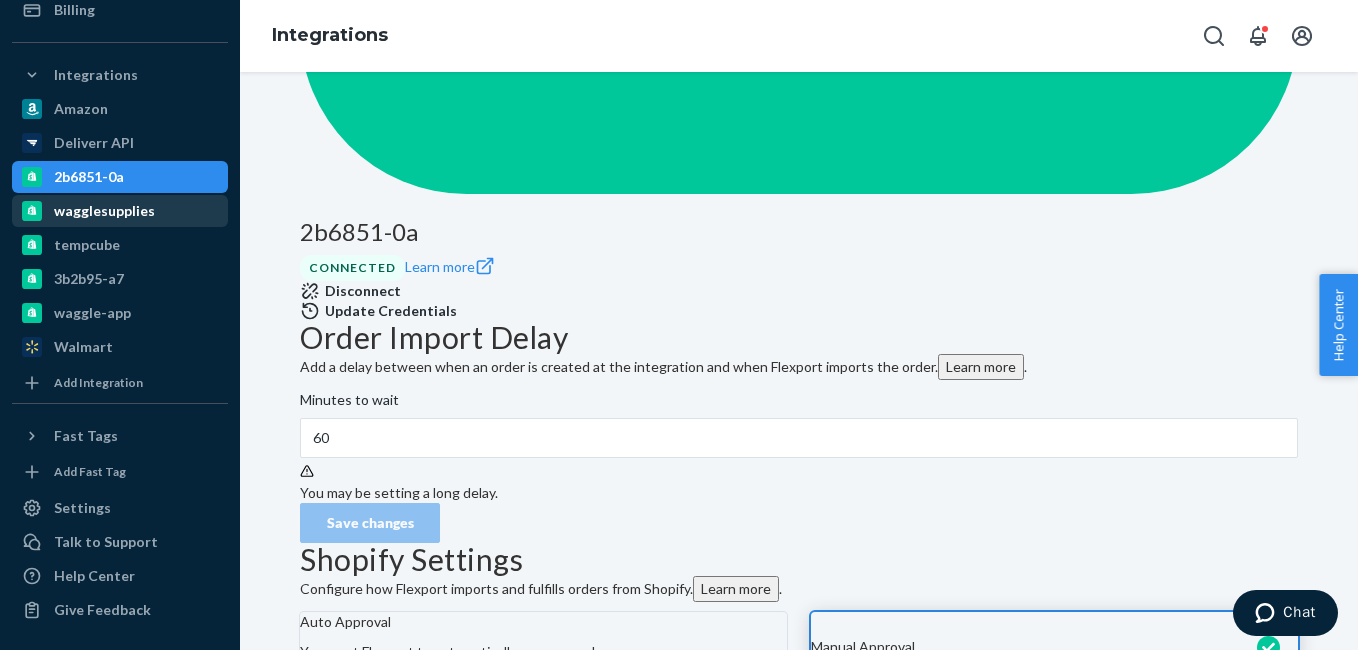 click on "wagglesupplies" at bounding box center (104, 211) 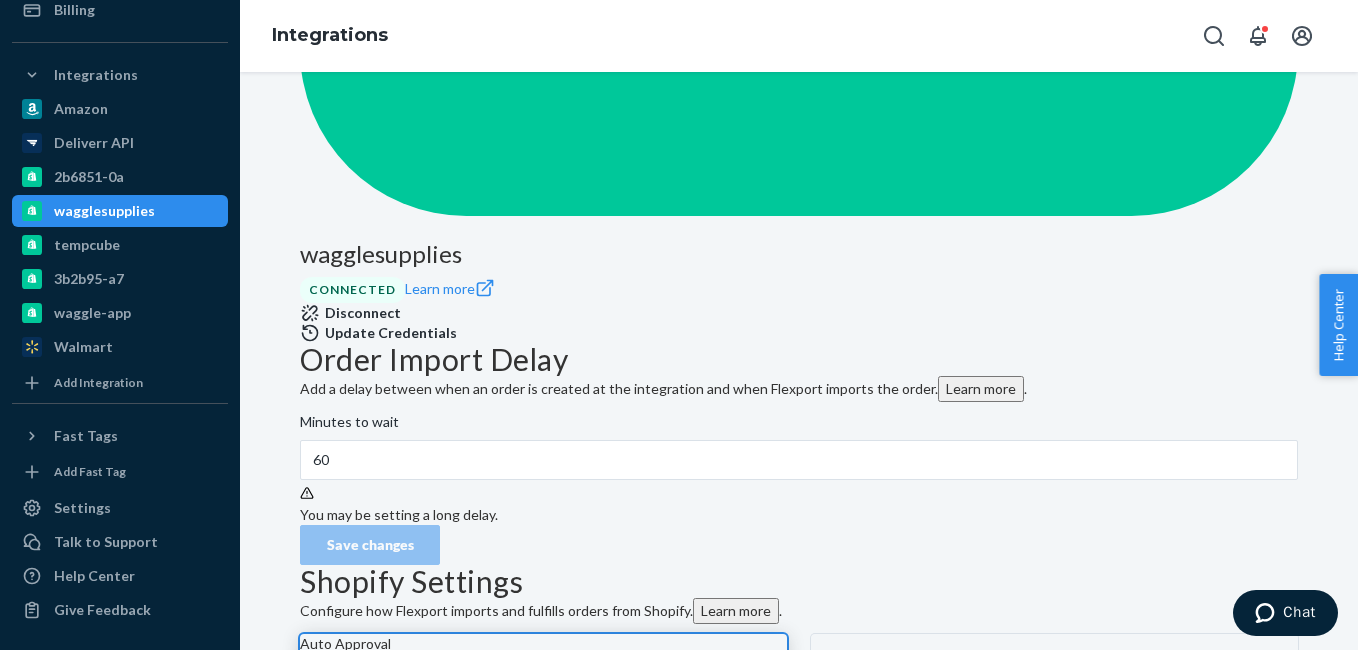 scroll, scrollTop: 906, scrollLeft: 0, axis: vertical 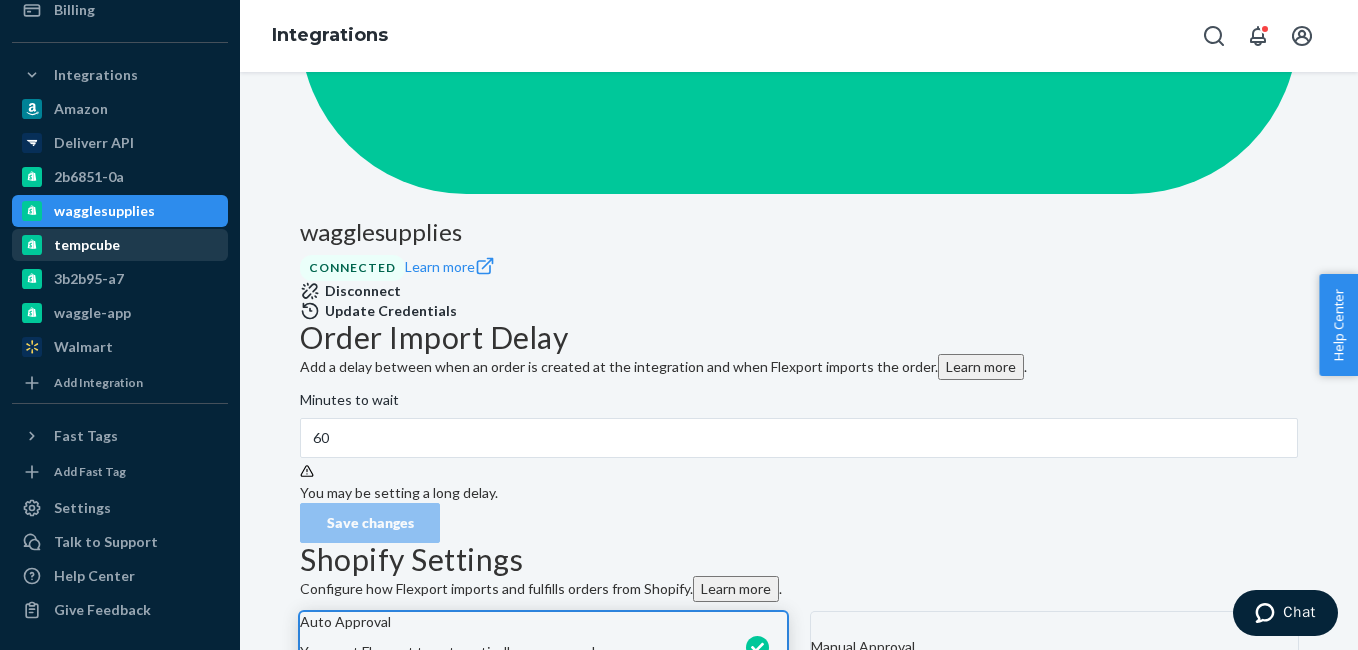 click on "tempcube" at bounding box center [87, 245] 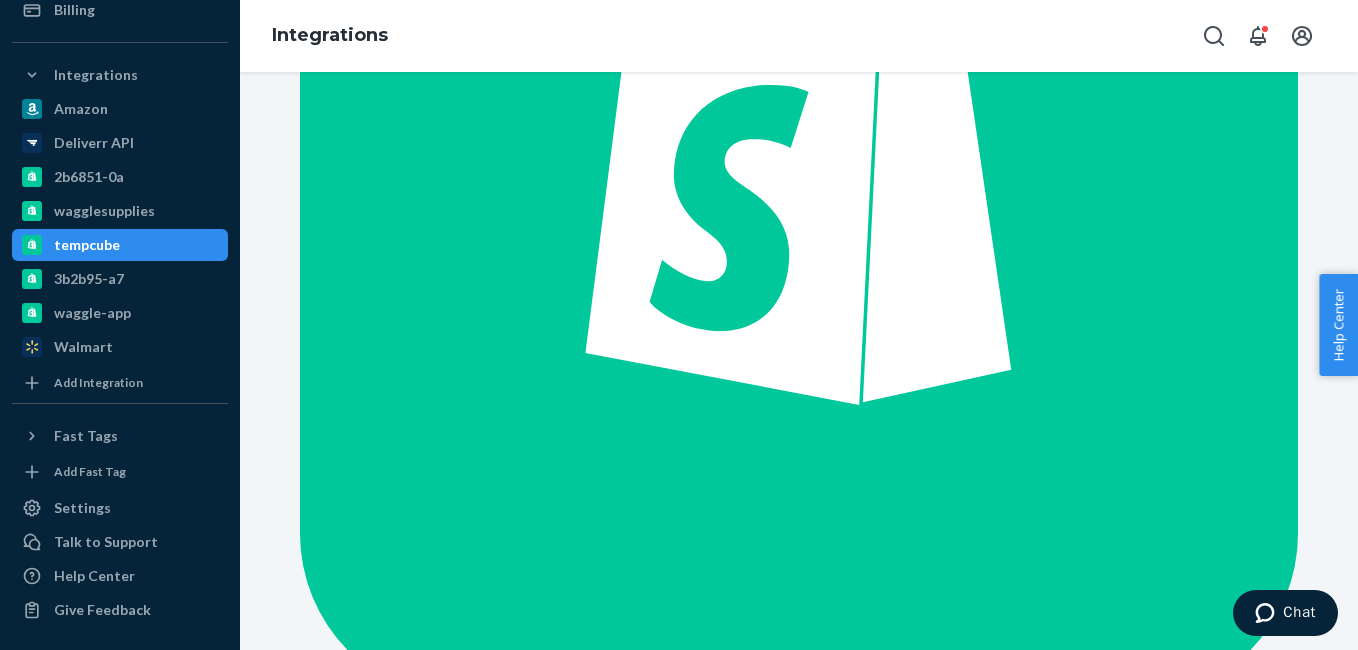 scroll, scrollTop: 500, scrollLeft: 0, axis: vertical 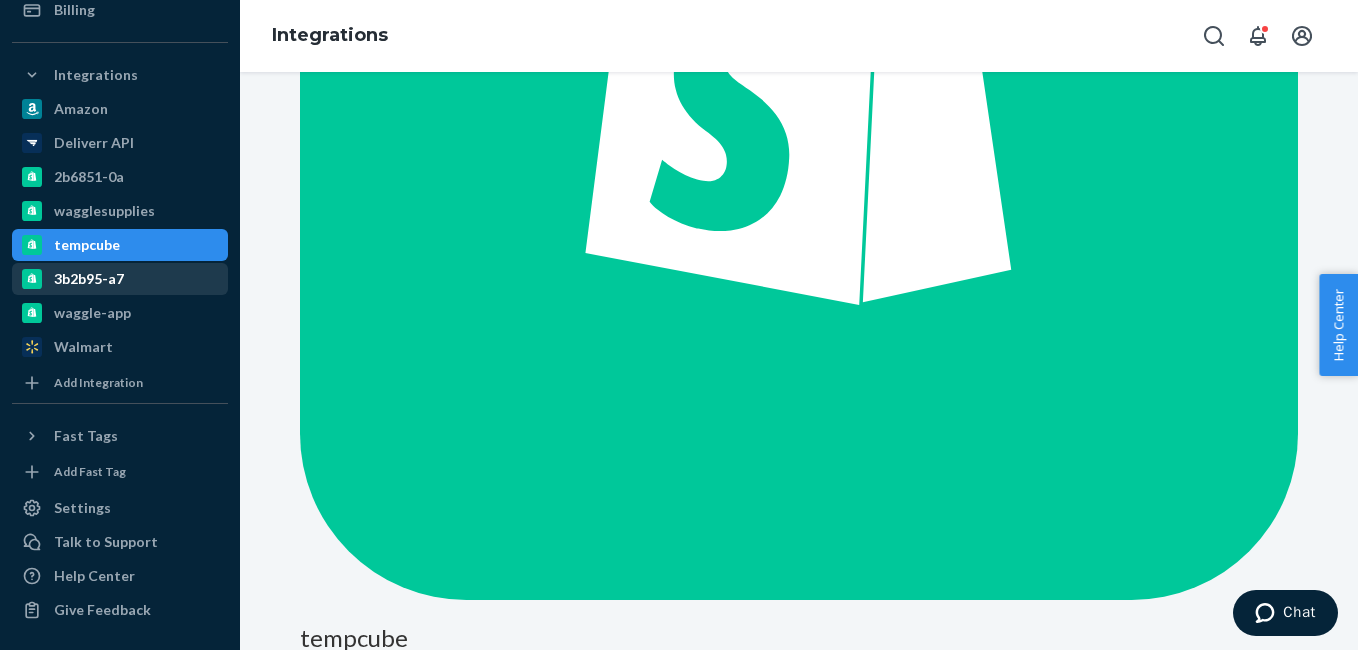 click on "3b2b95-a7" at bounding box center (89, 279) 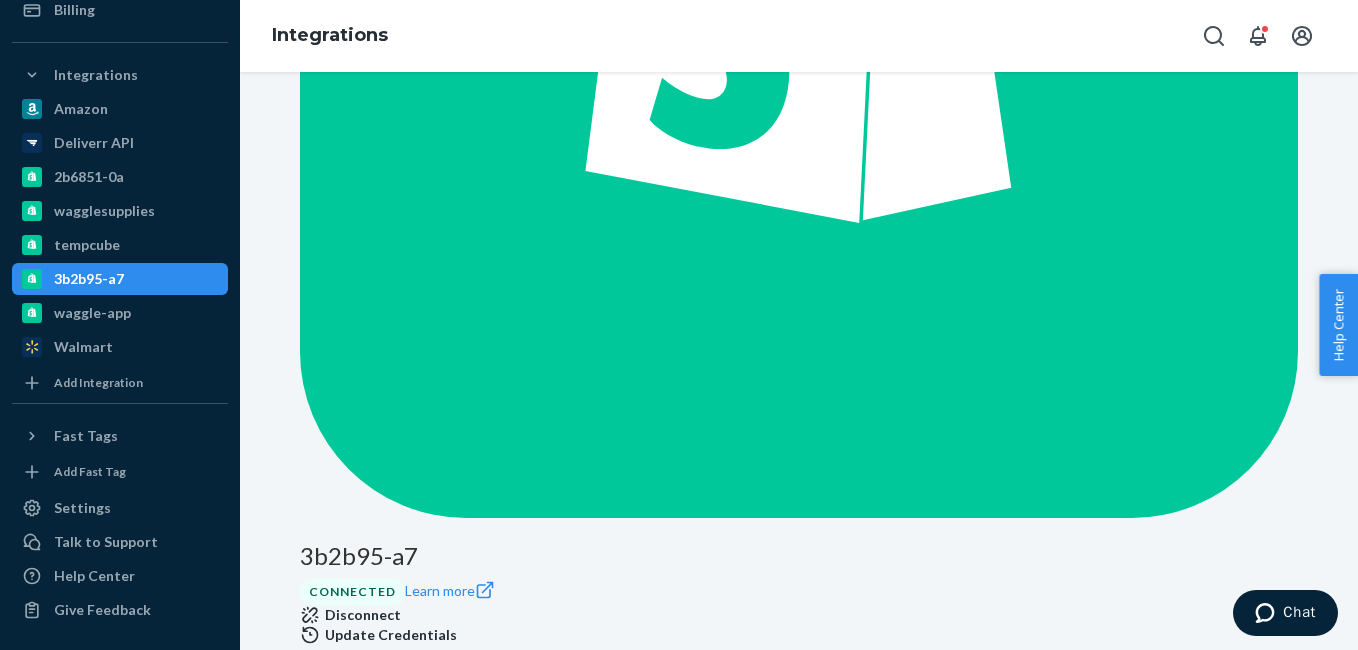 scroll, scrollTop: 600, scrollLeft: 0, axis: vertical 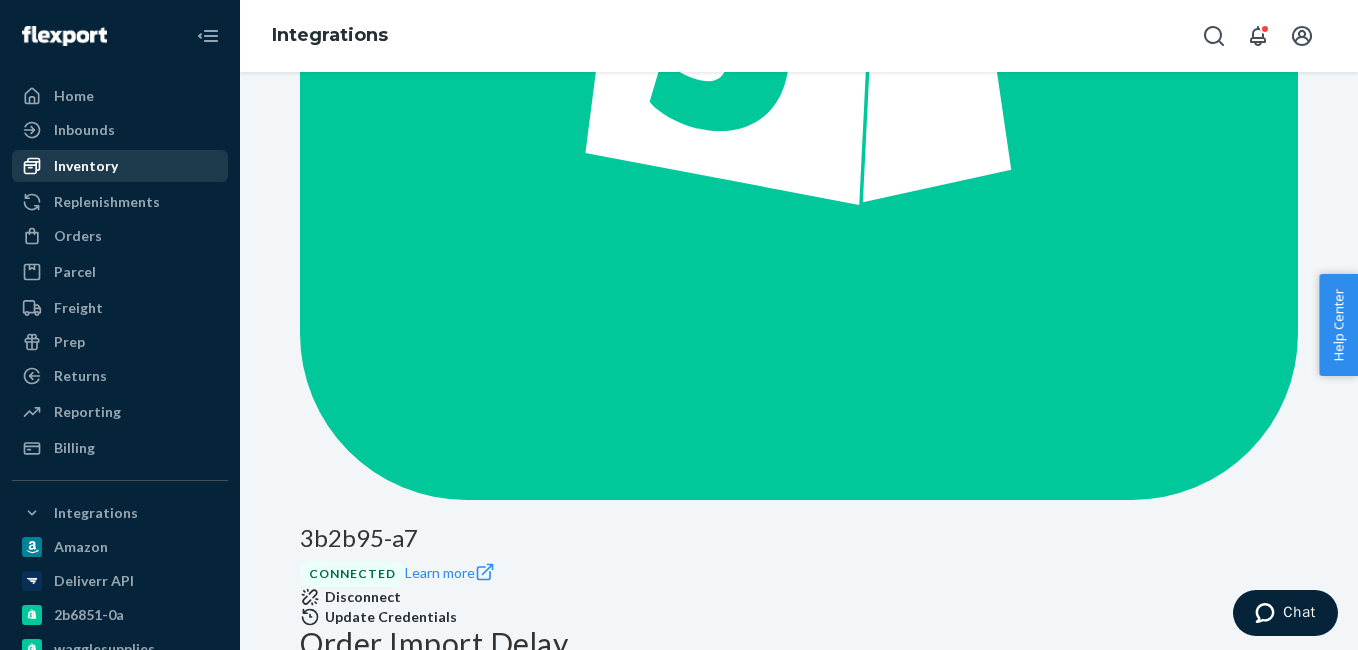 click on "Inventory" at bounding box center [120, 166] 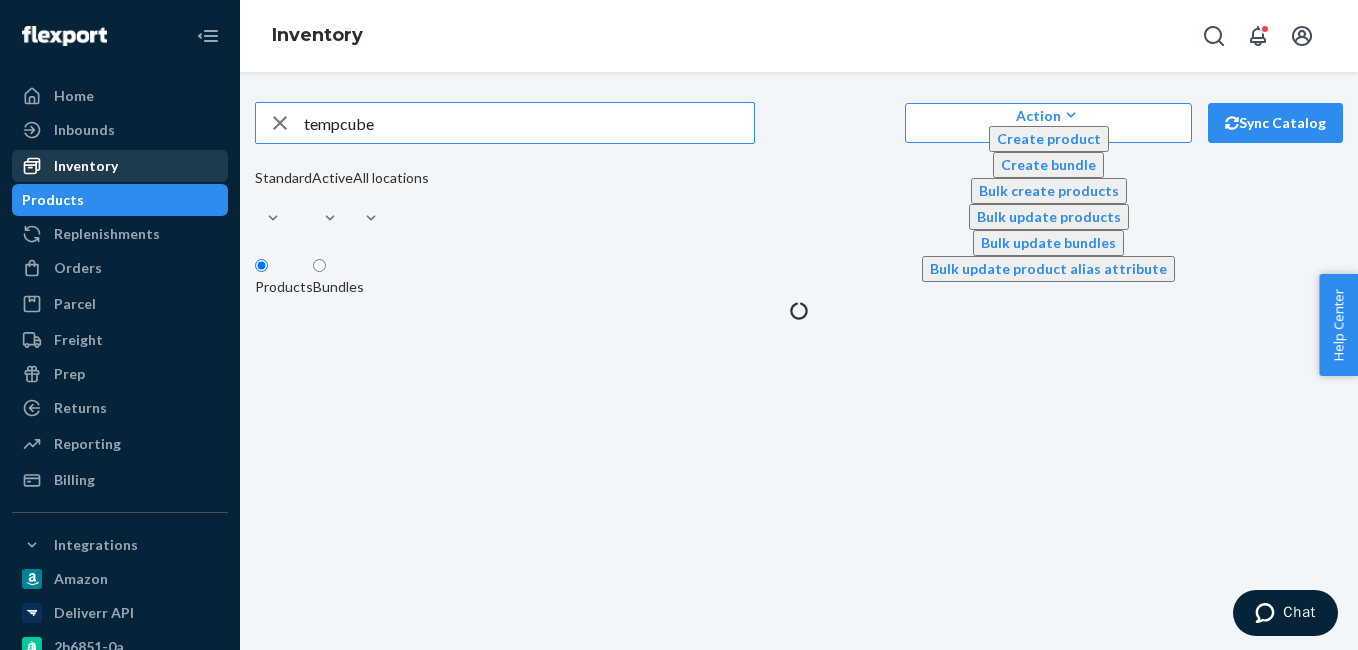 scroll, scrollTop: 0, scrollLeft: 0, axis: both 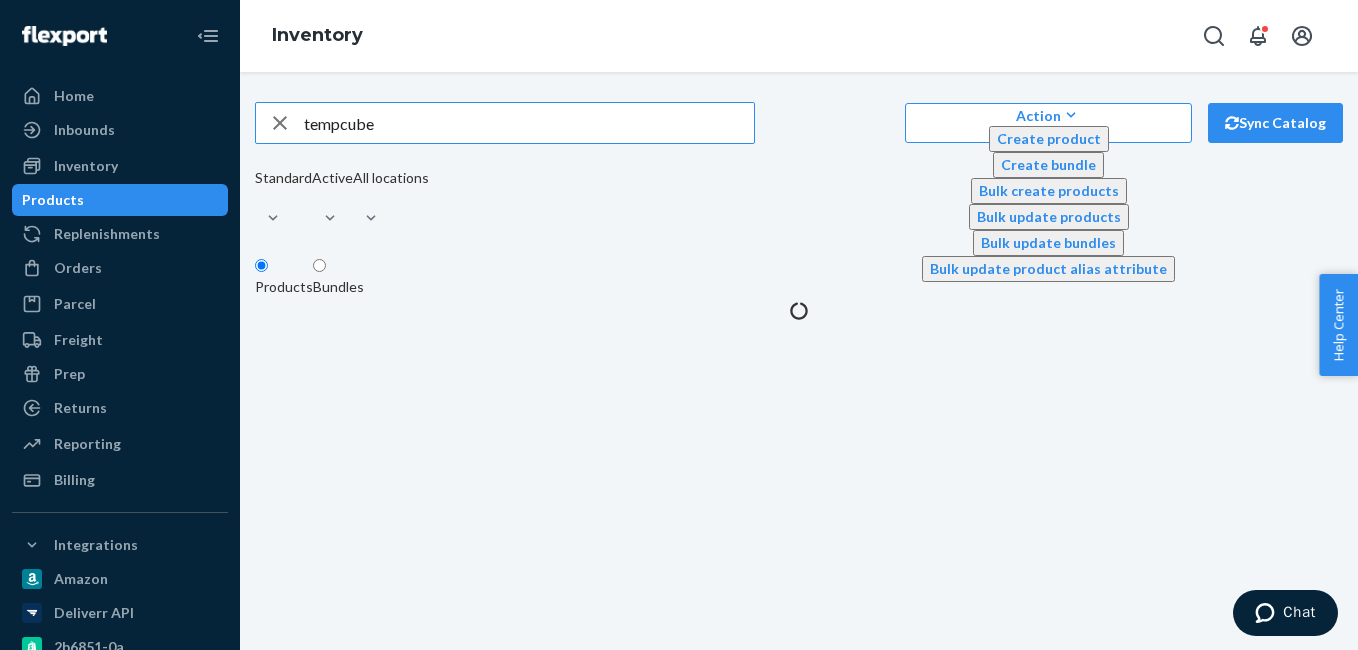 click on "tempcube" at bounding box center (529, 123) 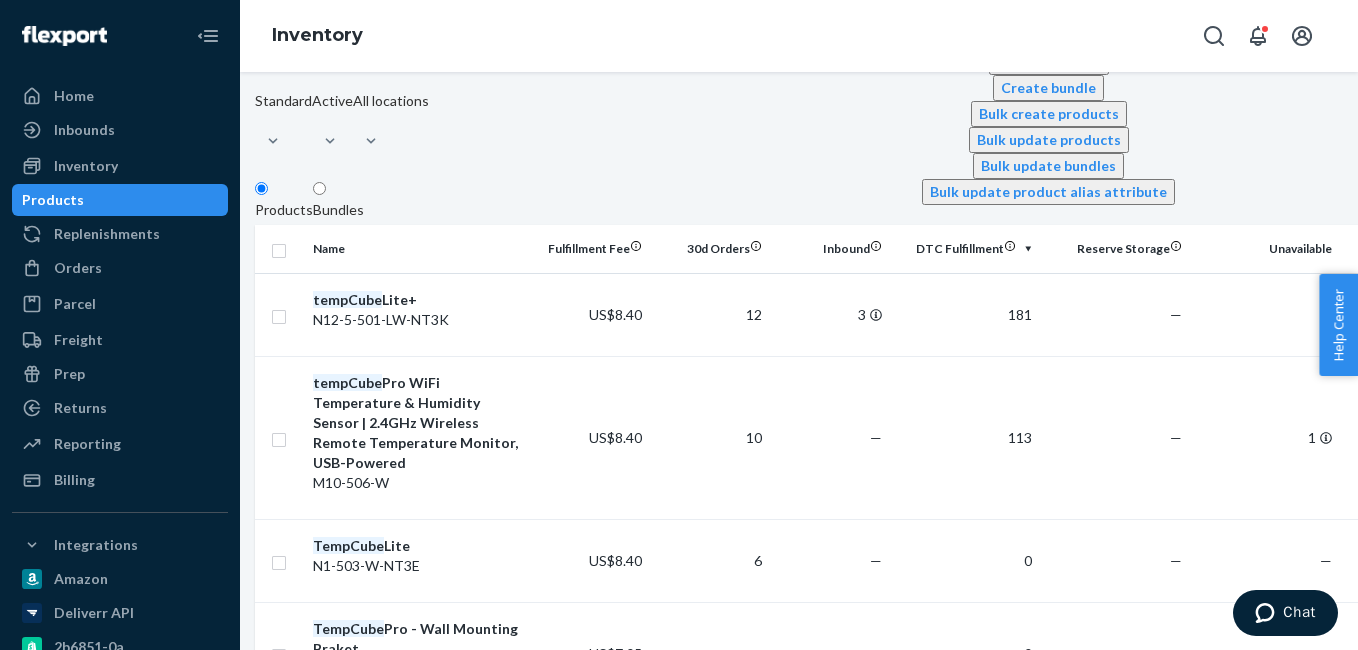 scroll, scrollTop: 0, scrollLeft: 0, axis: both 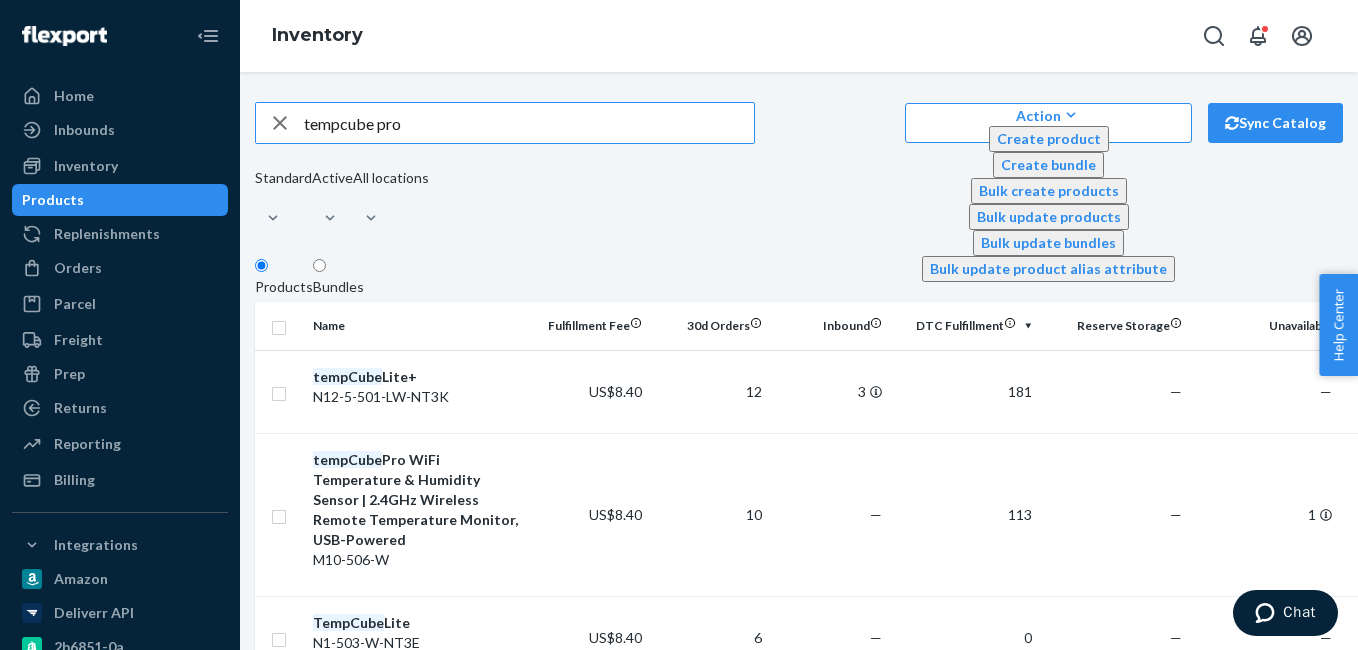 type on "tempcube pro" 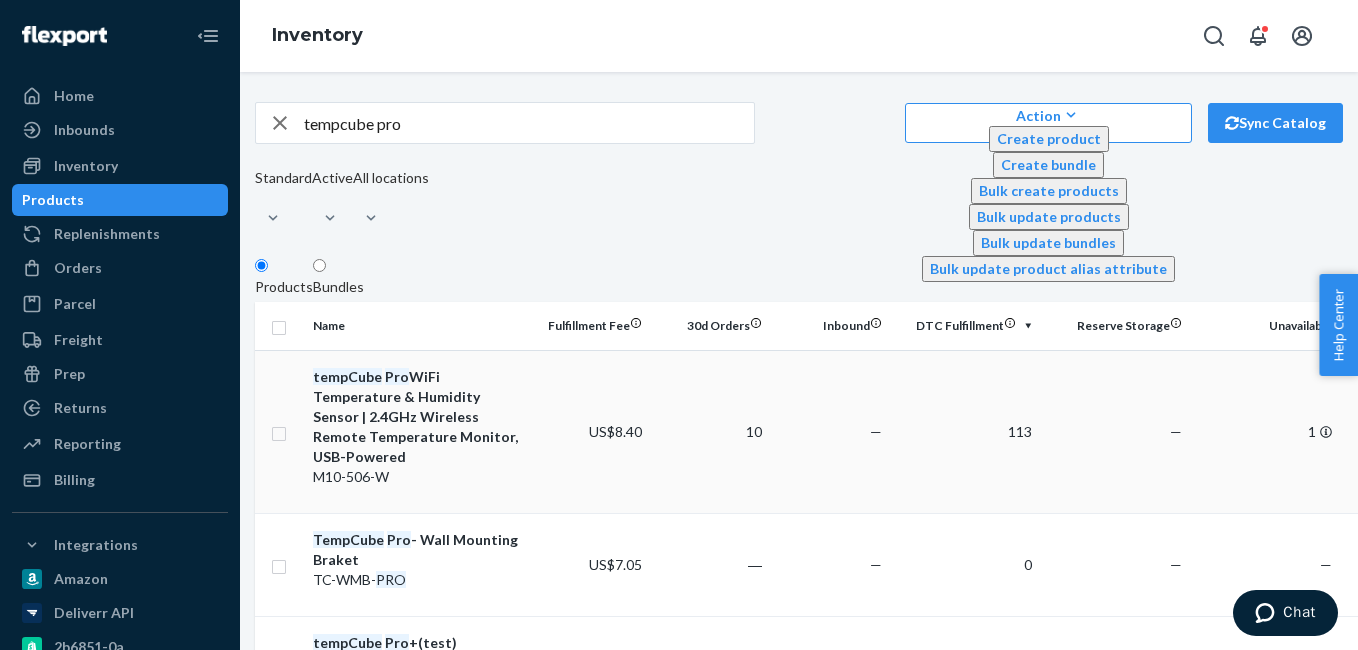 click on "tempCube   Pro  WiFi Temperature & Humidity Sensor | 2.4GHz Wireless Remote Temperature Monitor, USB-Powered" at bounding box center [417, 417] 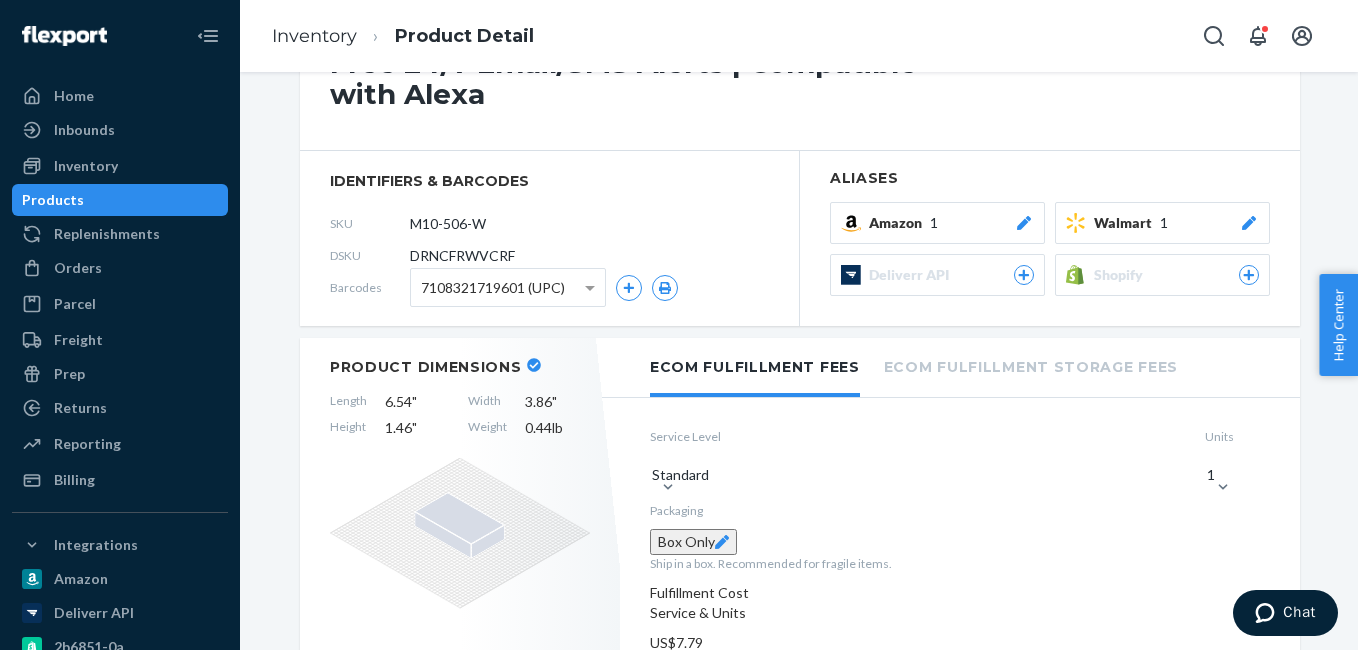 scroll, scrollTop: 300, scrollLeft: 0, axis: vertical 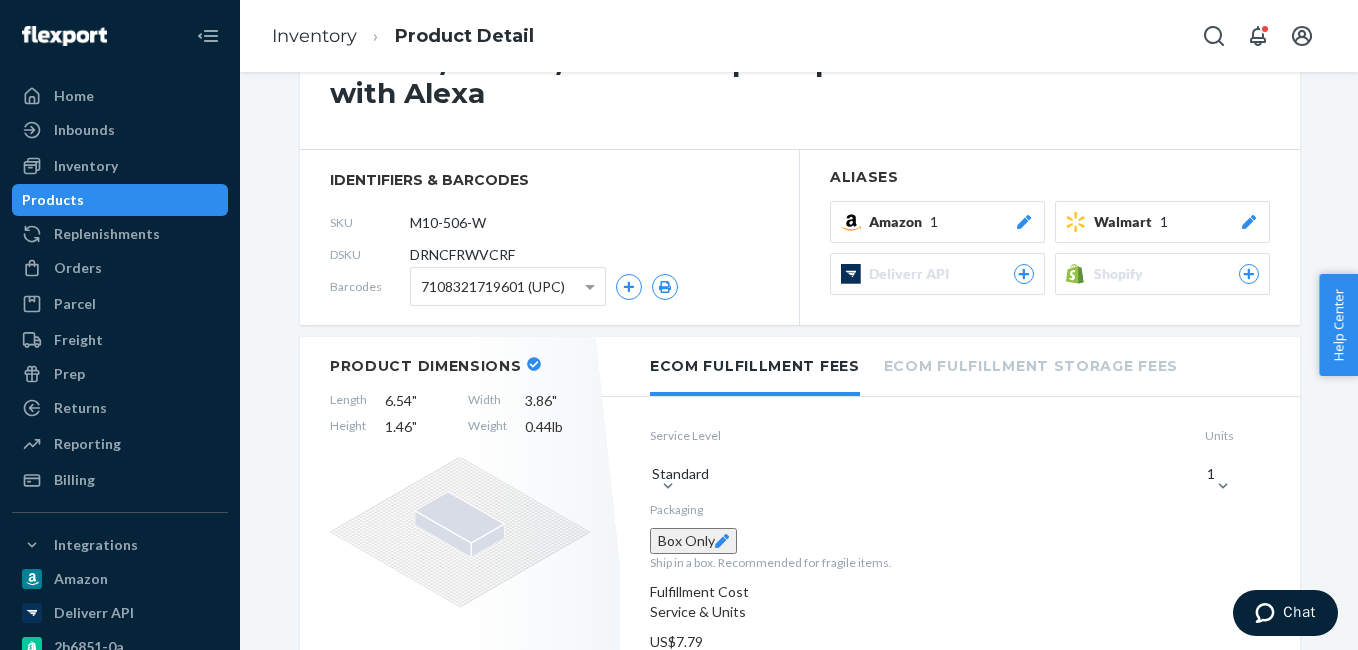 click 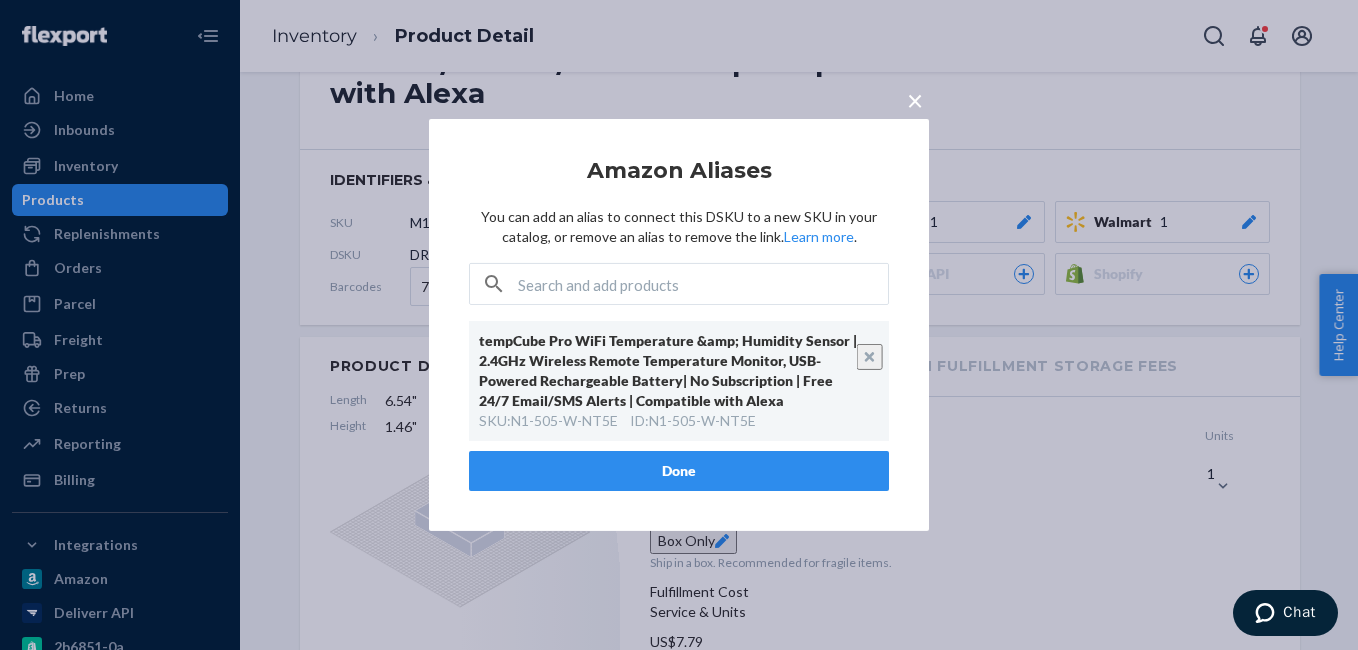 click on "×" at bounding box center [915, 100] 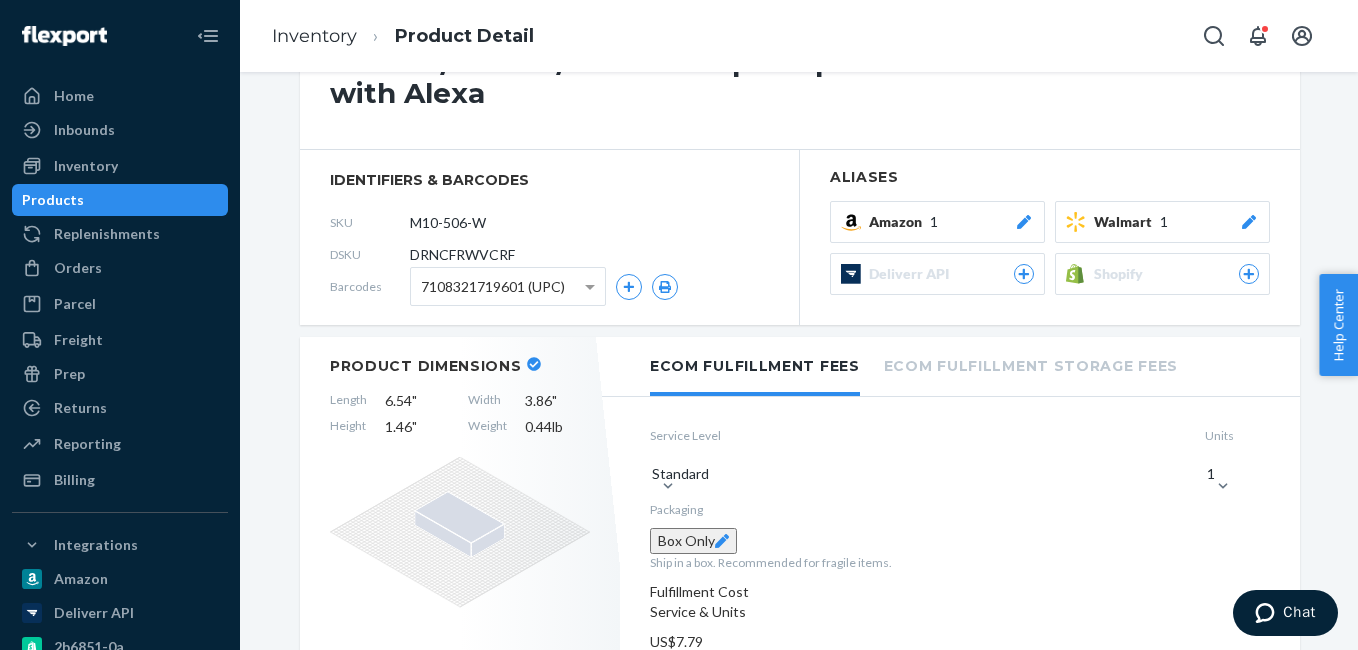 click 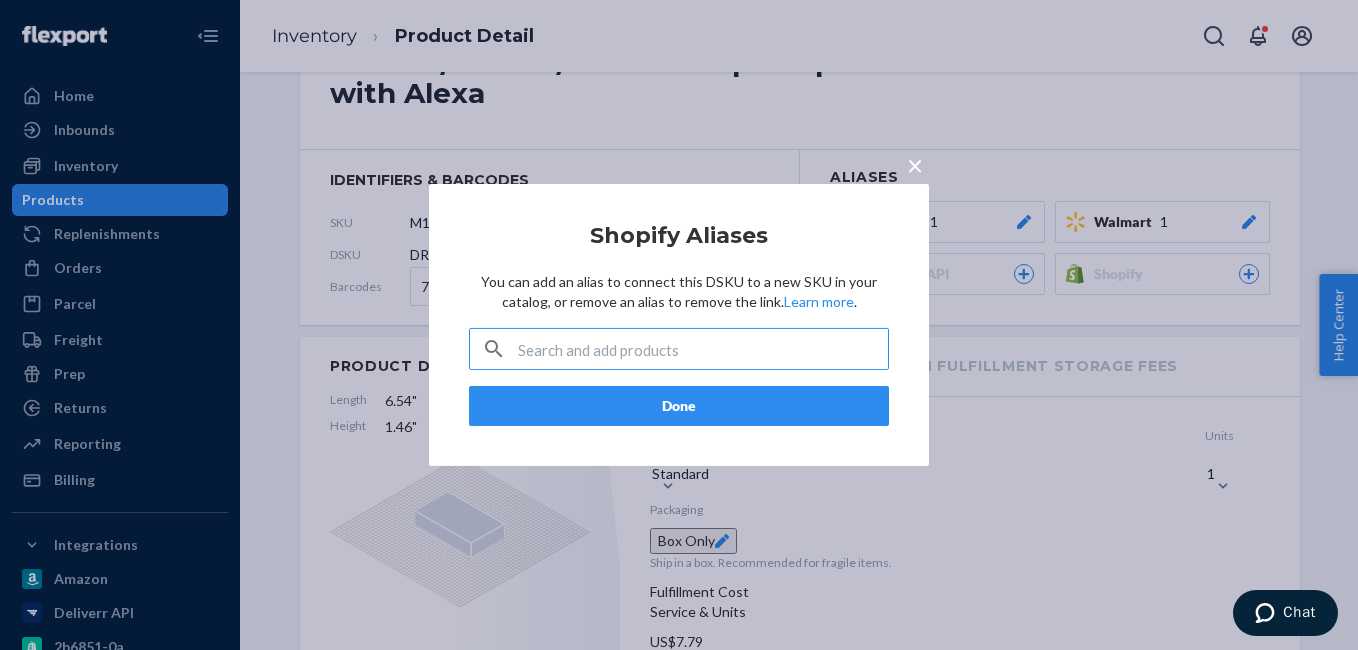 click at bounding box center (703, 349) 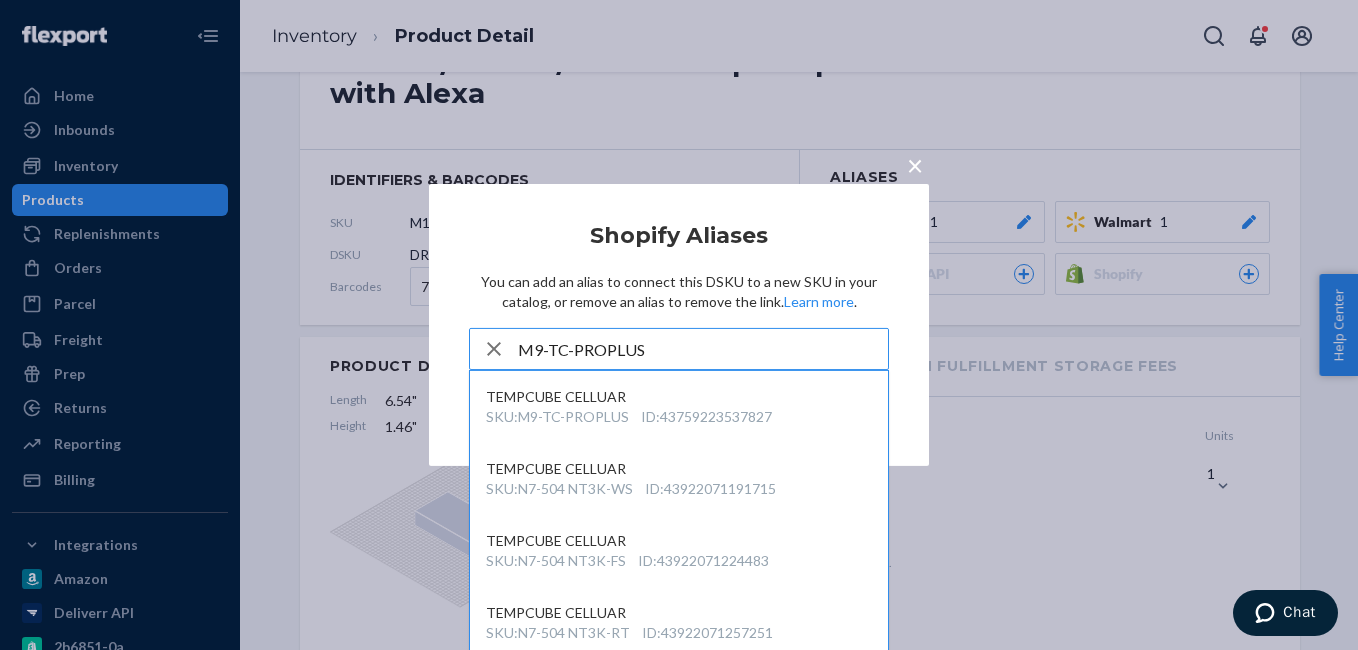 type on "M9-TC-PROPLUS" 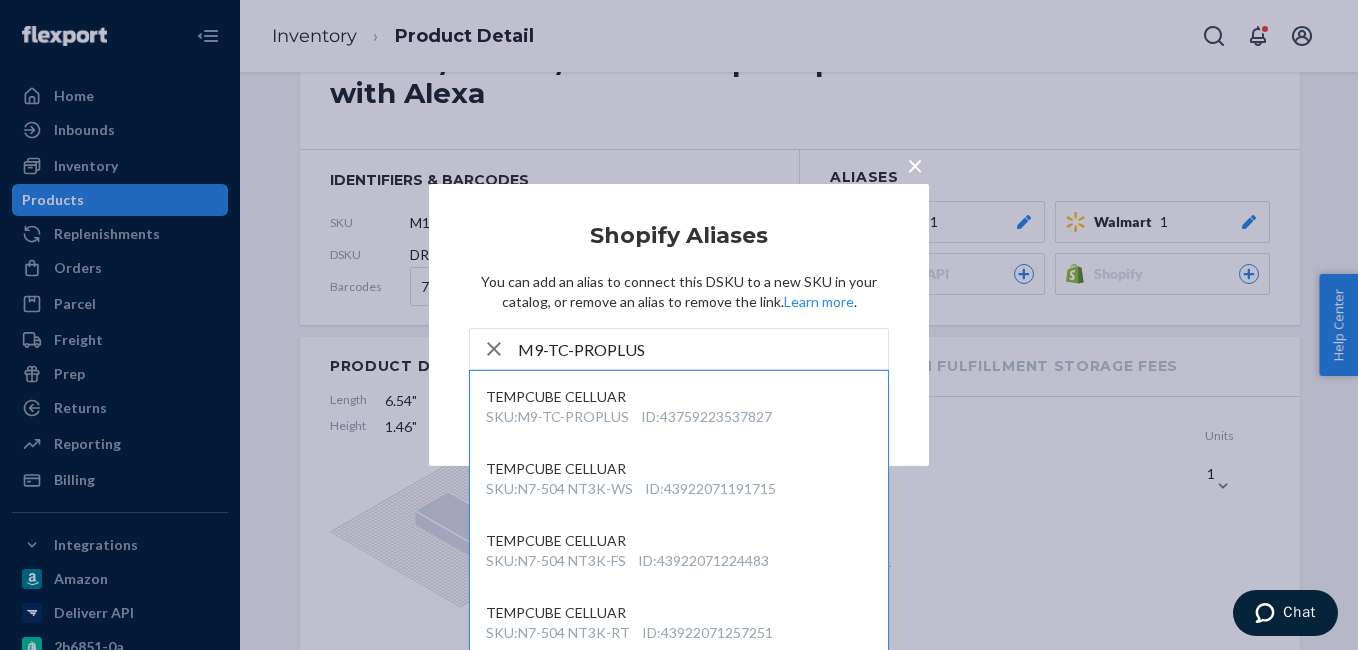 scroll, scrollTop: 1020, scrollLeft: 0, axis: vertical 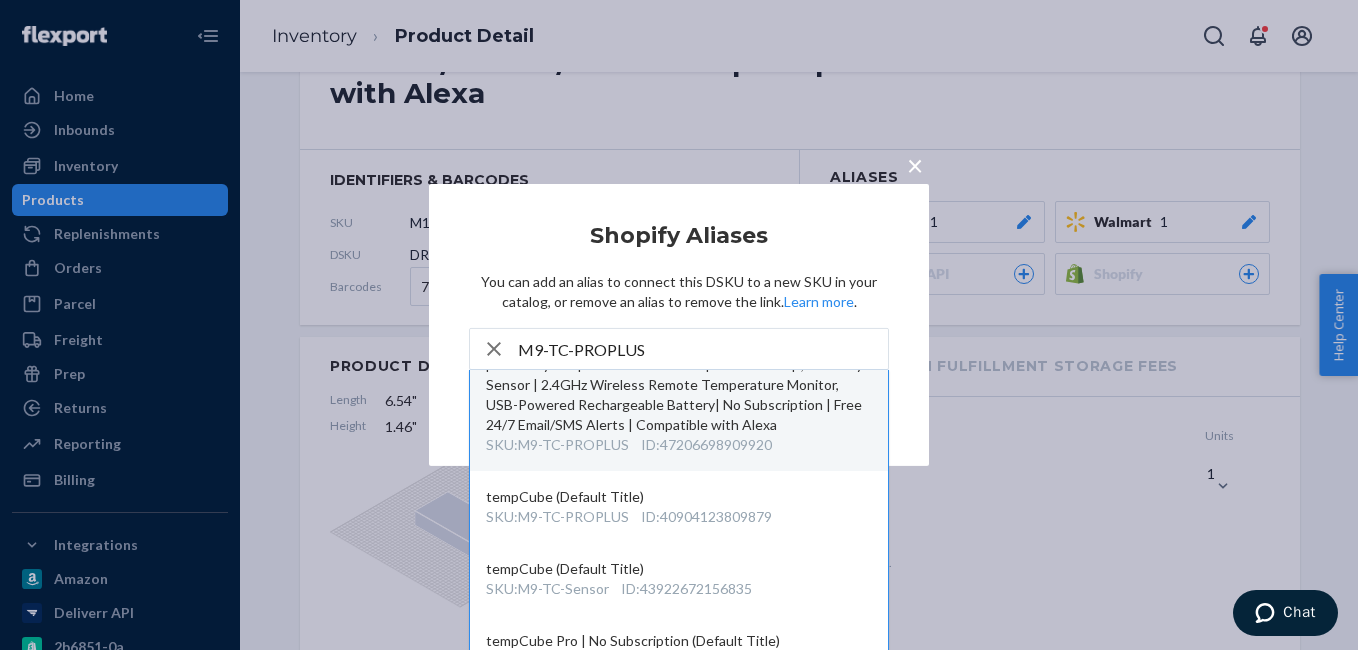 click on "SHOPIFY_V3 M9-TC-PROPLUS (43921975705763), previously tempCube Pro WiFi Temperature &amp; Humidity Sensor | 2.4GHz Wireless Remote Temperature Monitor, USB-Powered Rechargeable Battery| No Subscription | Free 24/7 Email/SMS Alerts | Compatible with Alexa" at bounding box center [679, 385] 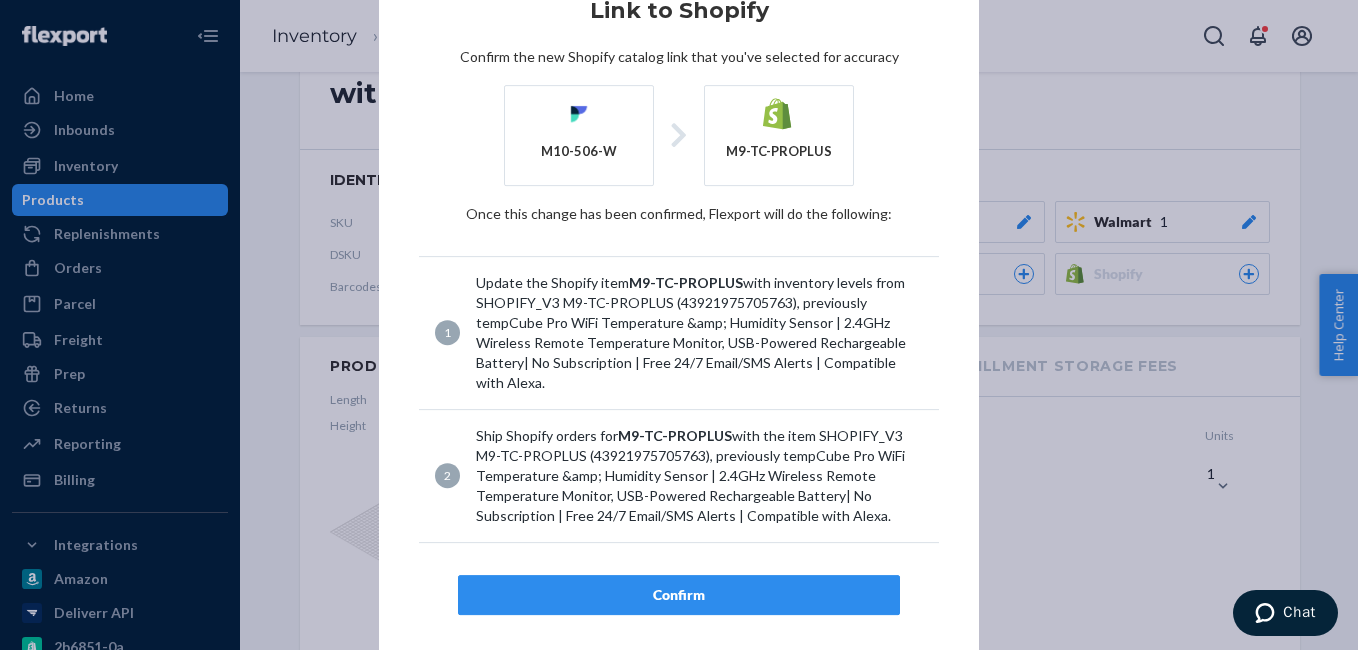 scroll, scrollTop: 23, scrollLeft: 0, axis: vertical 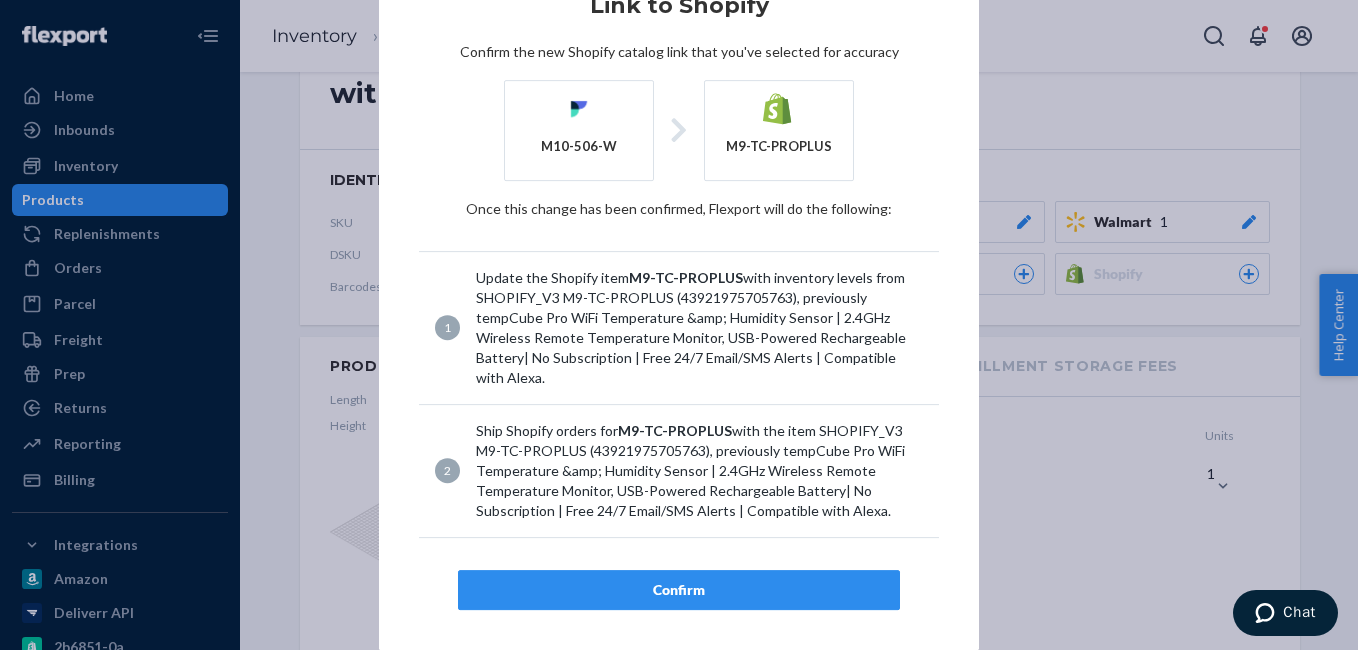 click on "Confirm" at bounding box center [679, 590] 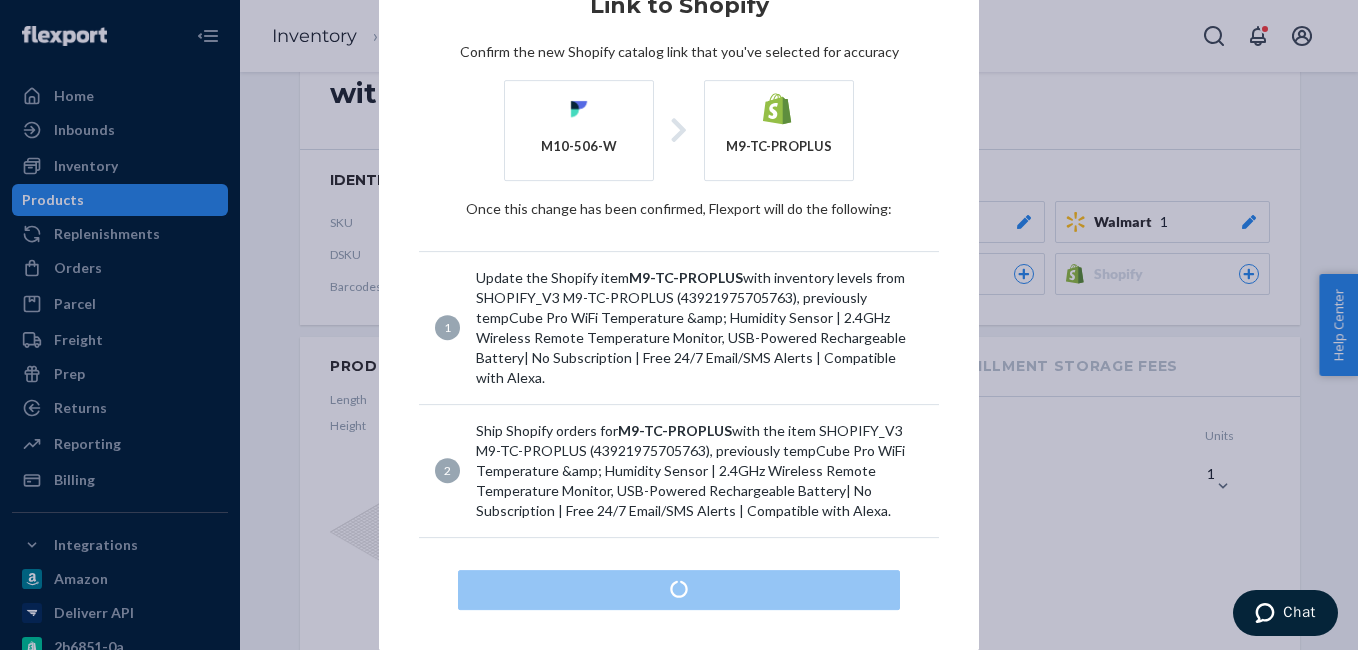 scroll, scrollTop: 300, scrollLeft: 0, axis: vertical 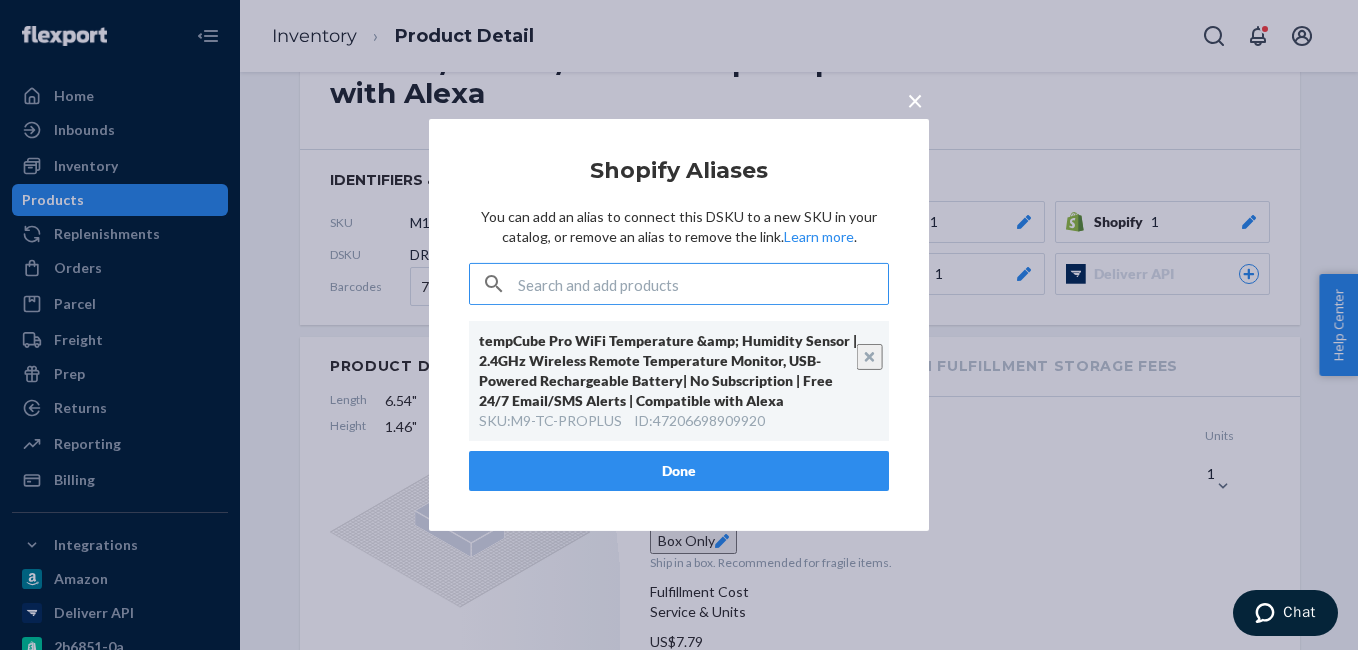 click on "×" at bounding box center [915, 100] 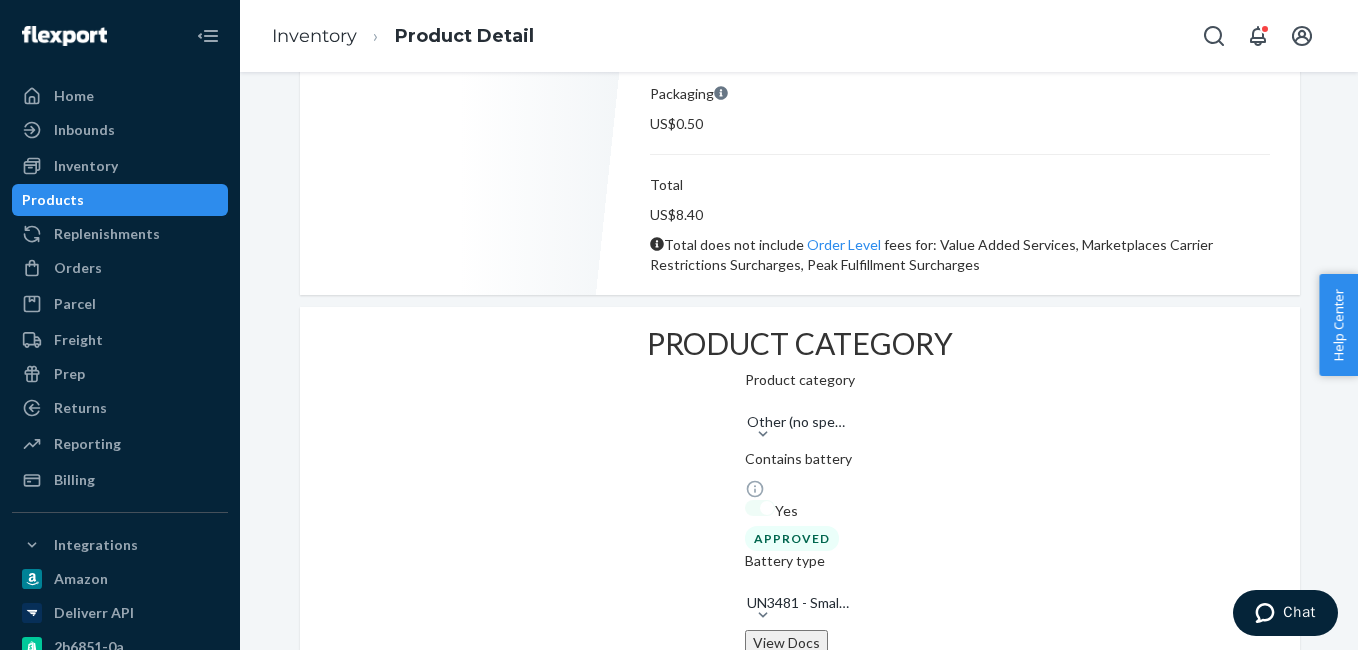scroll, scrollTop: 900, scrollLeft: 0, axis: vertical 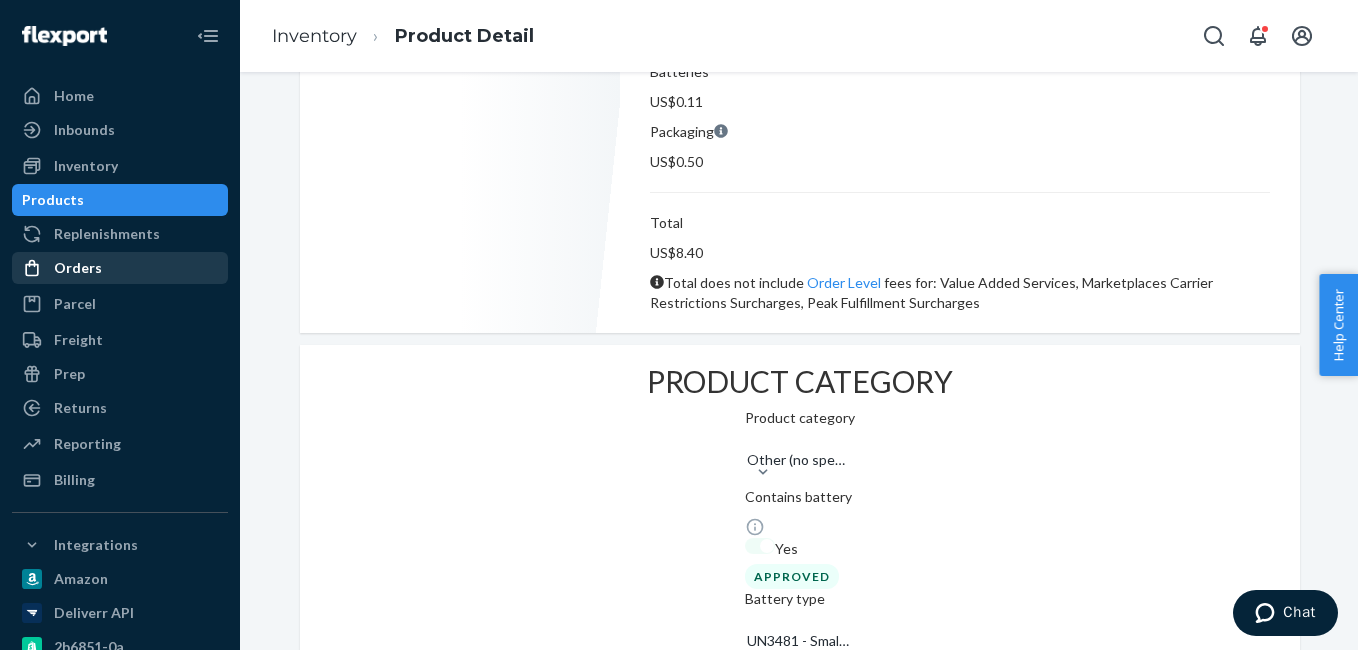 click on "Orders" at bounding box center (120, 268) 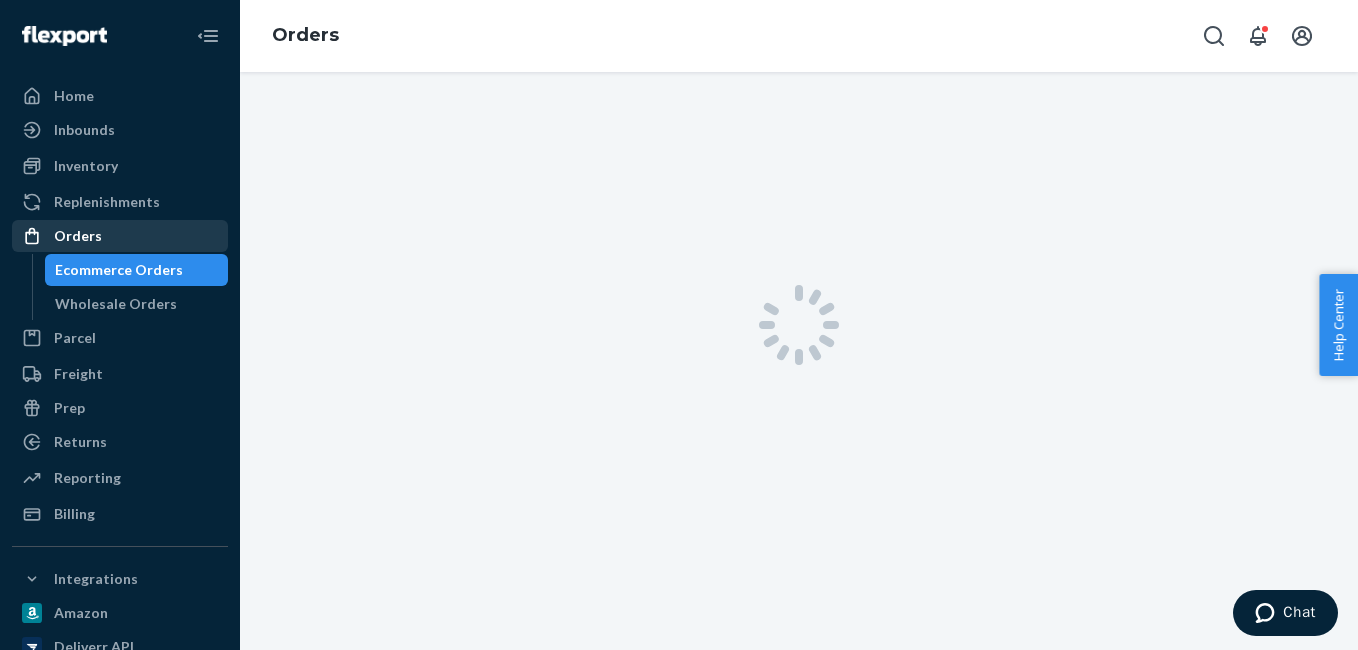 scroll, scrollTop: 0, scrollLeft: 0, axis: both 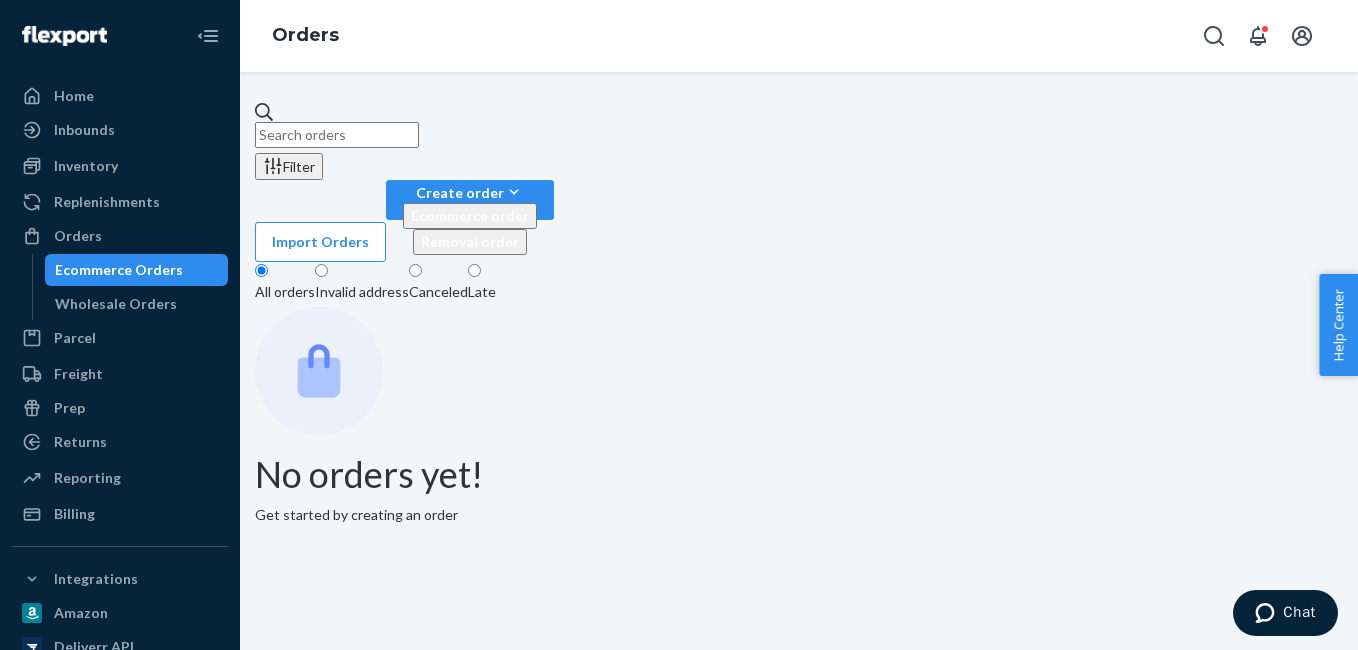 click at bounding box center (337, 135) 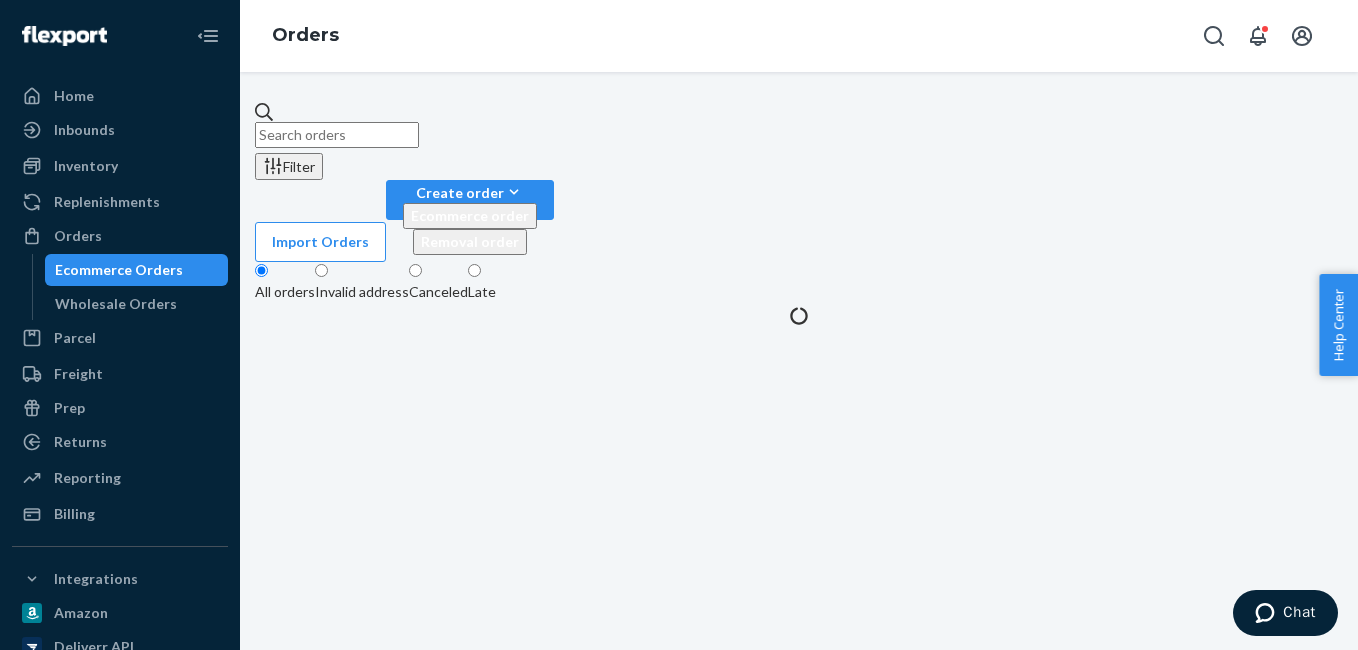 paste on "662580" 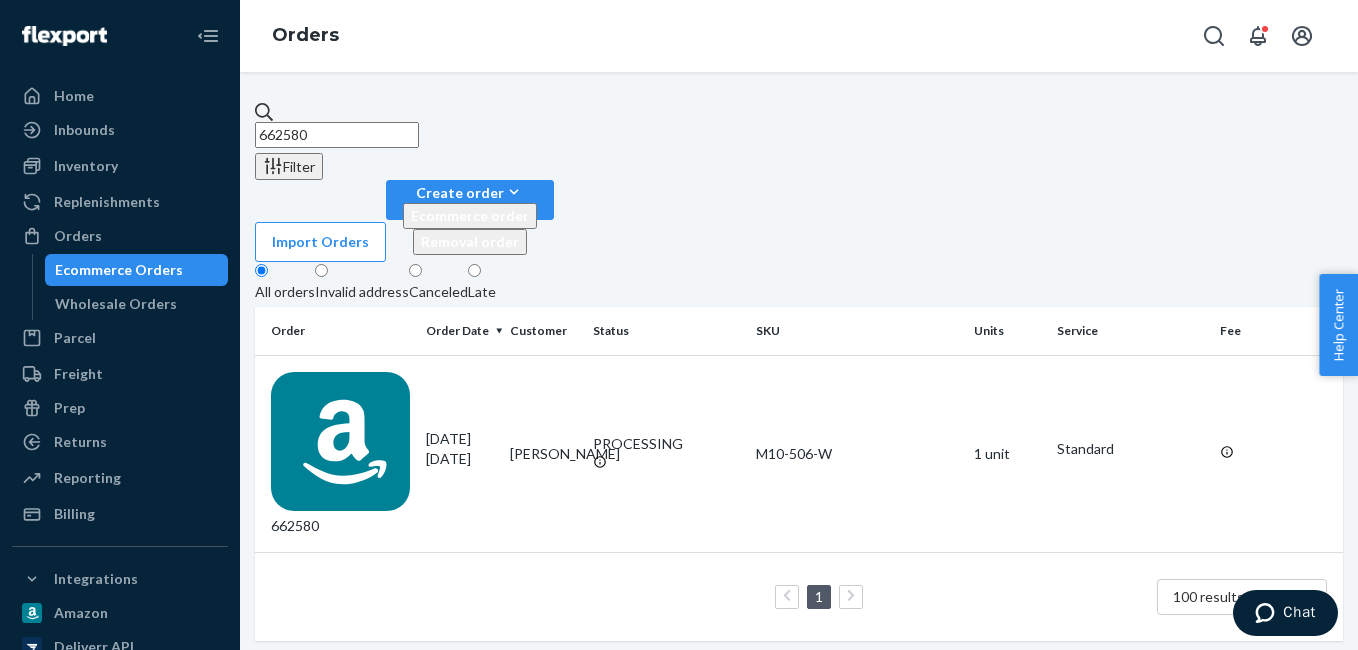 type on "662580" 